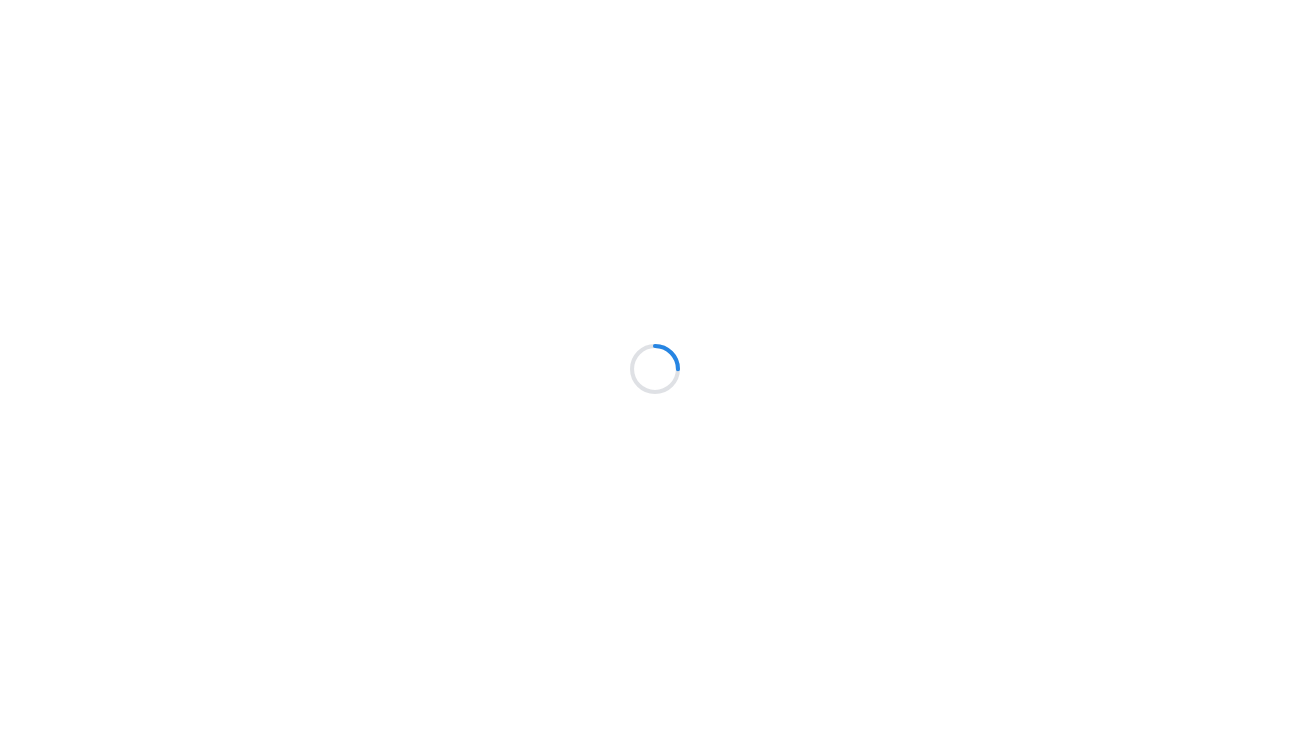 scroll, scrollTop: 0, scrollLeft: 0, axis: both 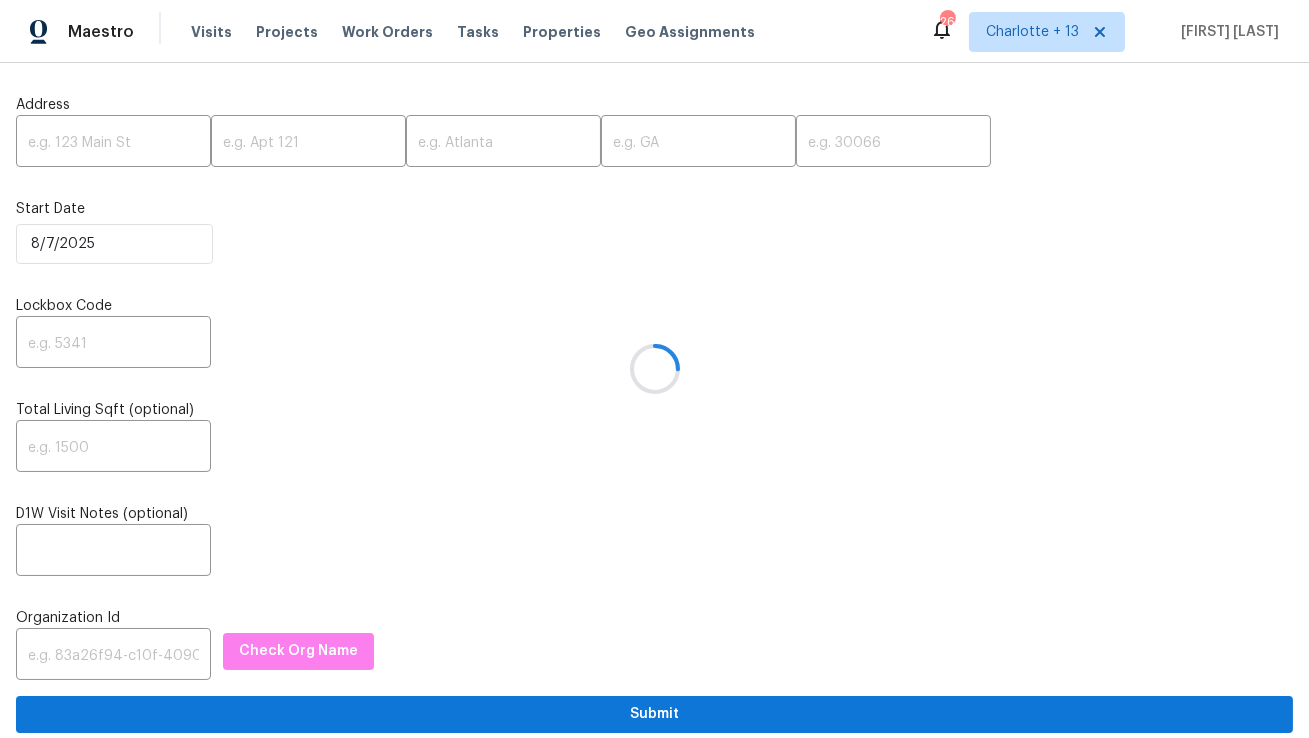 click at bounding box center (654, 369) 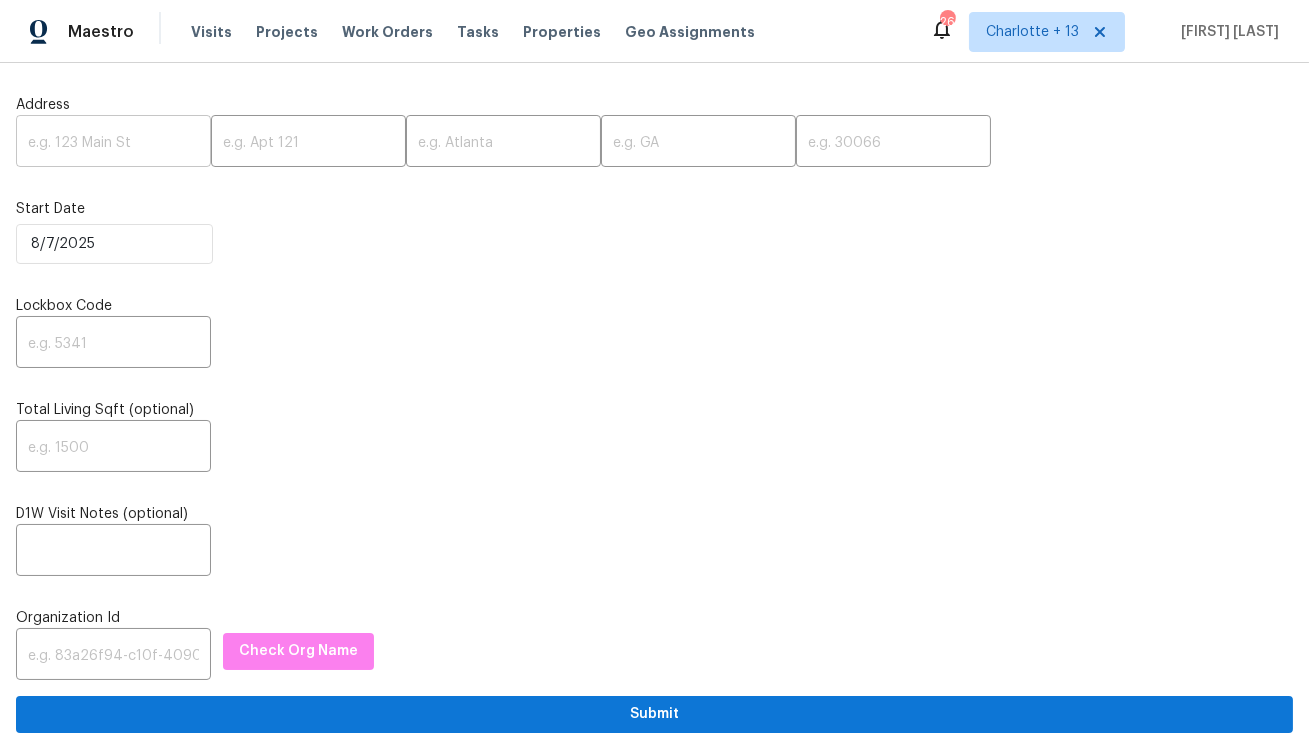click at bounding box center (113, 143) 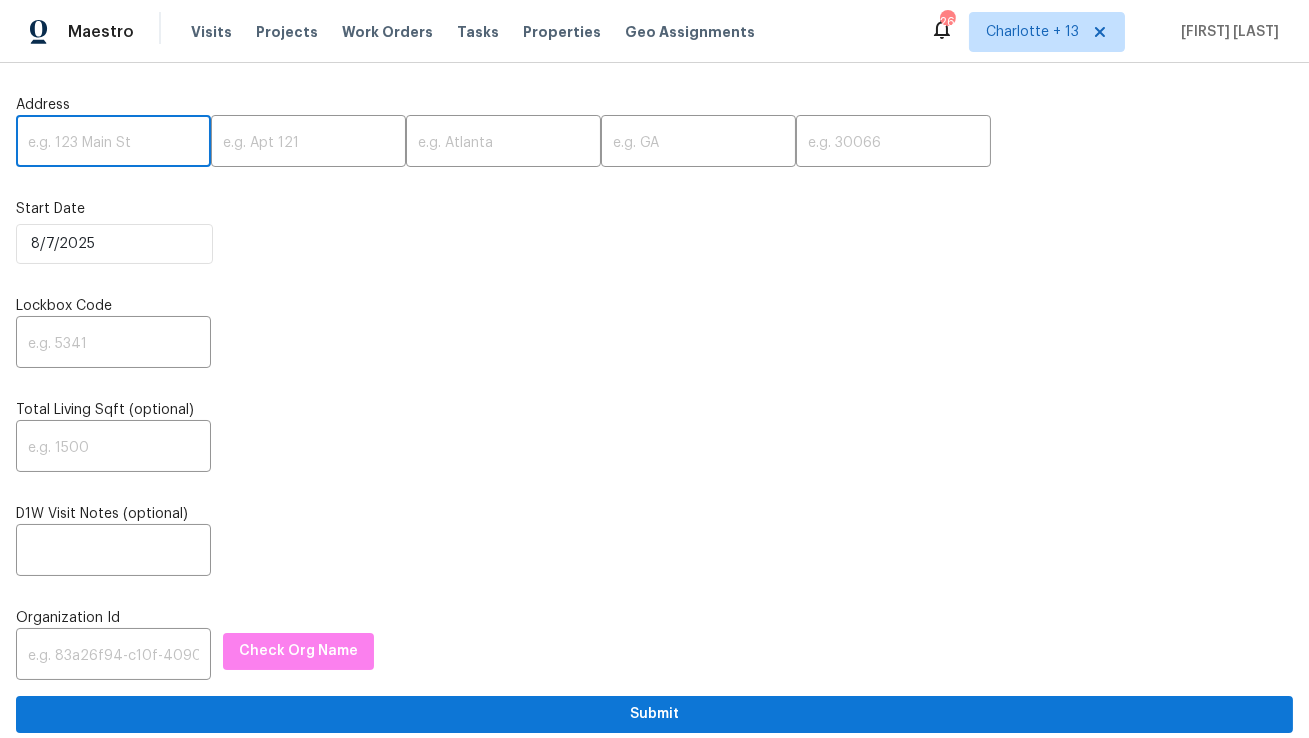 paste on "Address: [NUMBER] [STREET], [CITY], [STATE] [POSTAL_CODE] Type of request: In Contract Property Request Requested Due Date: Asap LRR Access instructions: Igloo - [NUMBER] , Lockbox [NUMBER] Additional Details: Good Morning, Please provide quotes for the following repairs needed for the DPA - 1 - Anti siphone - 3.3.1 GFCI outlet - 3.5.1 Fungal growth - 5.2.2 9.6.1 wood decay - 9.6.1 Shower leak- 12.5.1 Window lock - 13.7.2" 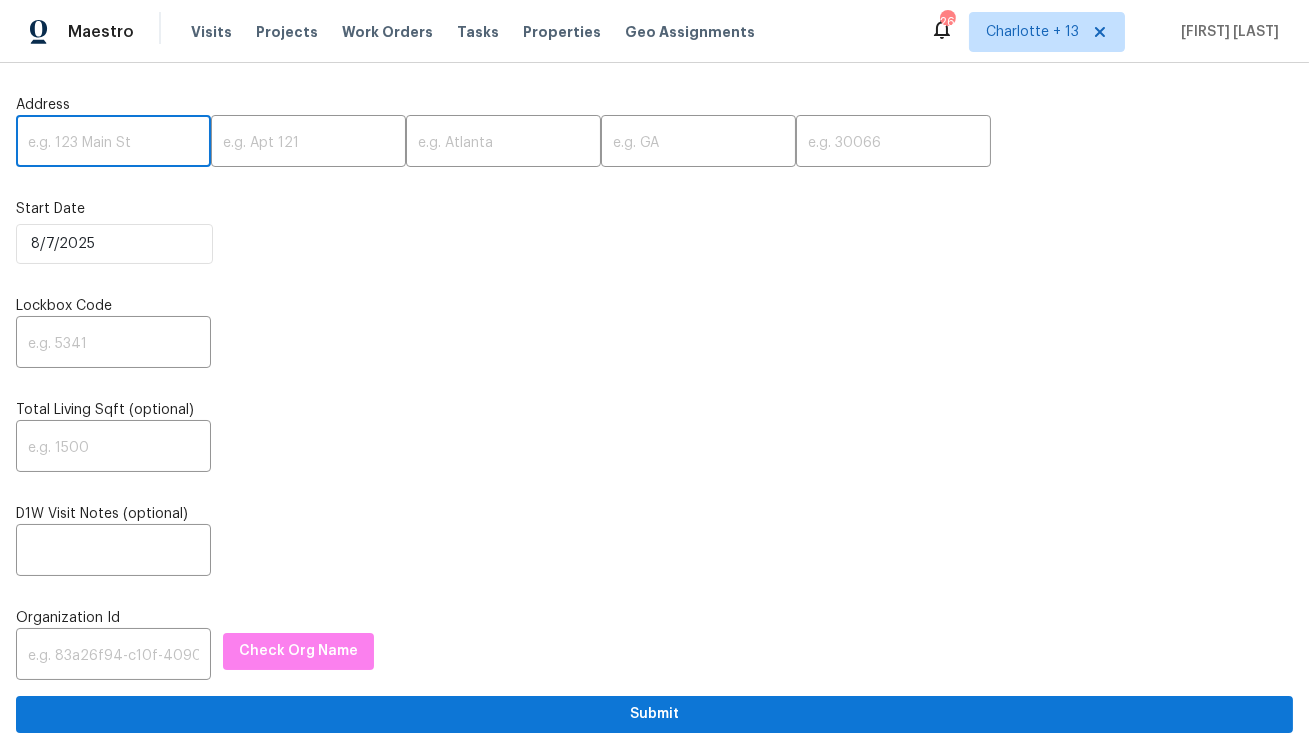 click at bounding box center [113, 143] 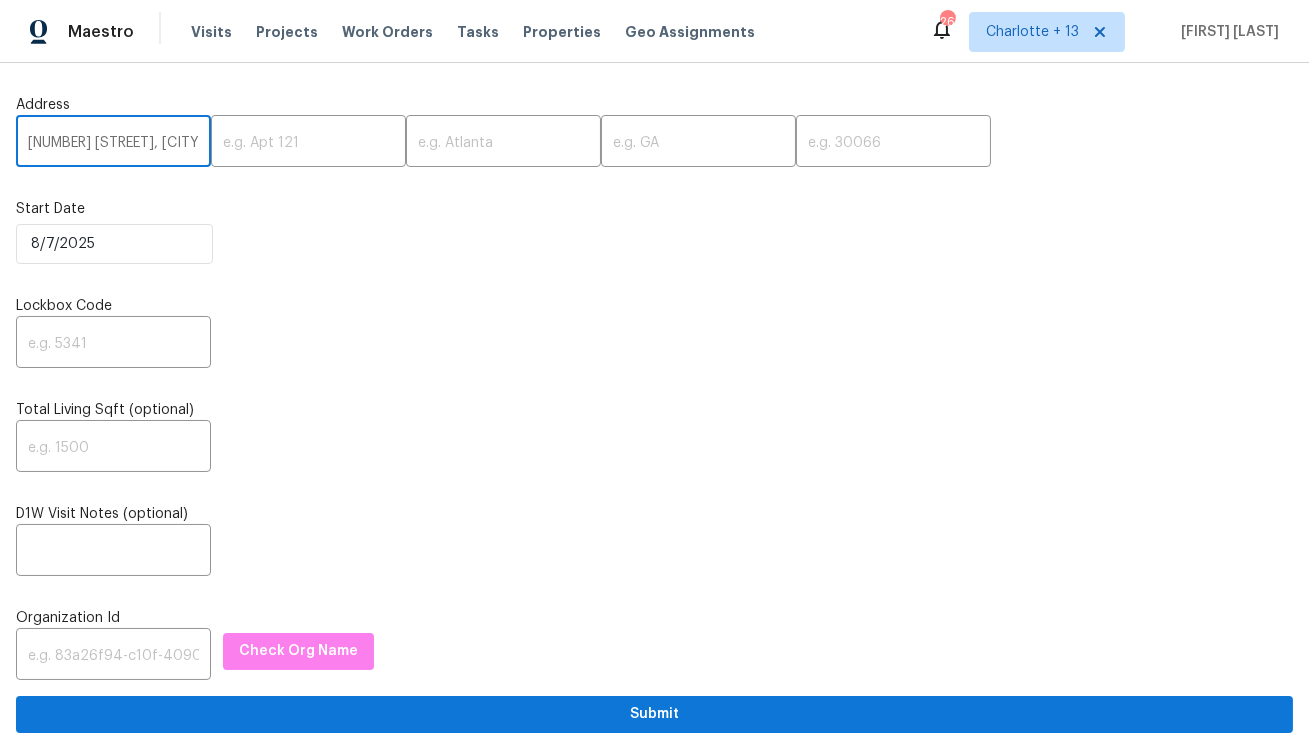scroll, scrollTop: 0, scrollLeft: 86, axis: horizontal 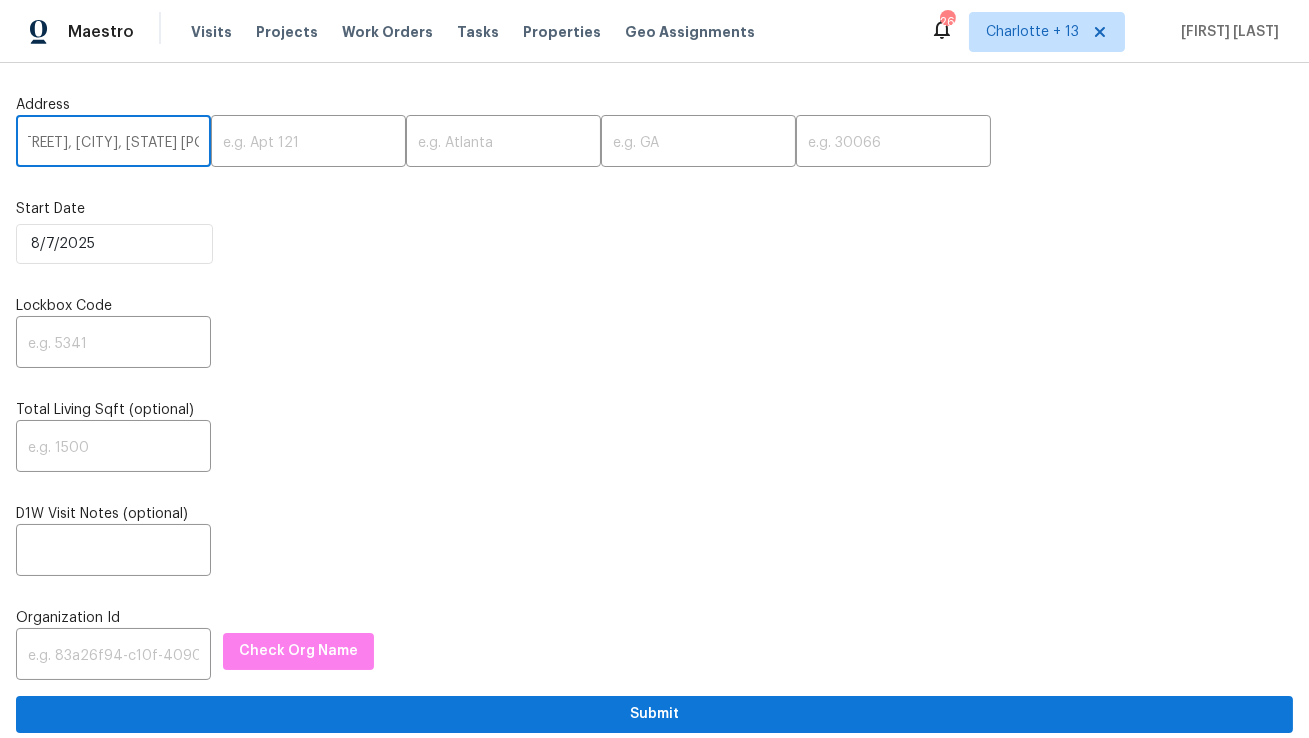click on "[NUMBER] [STREET], [CITY], [STATE] [POSTAL_CODE]" at bounding box center [113, 143] 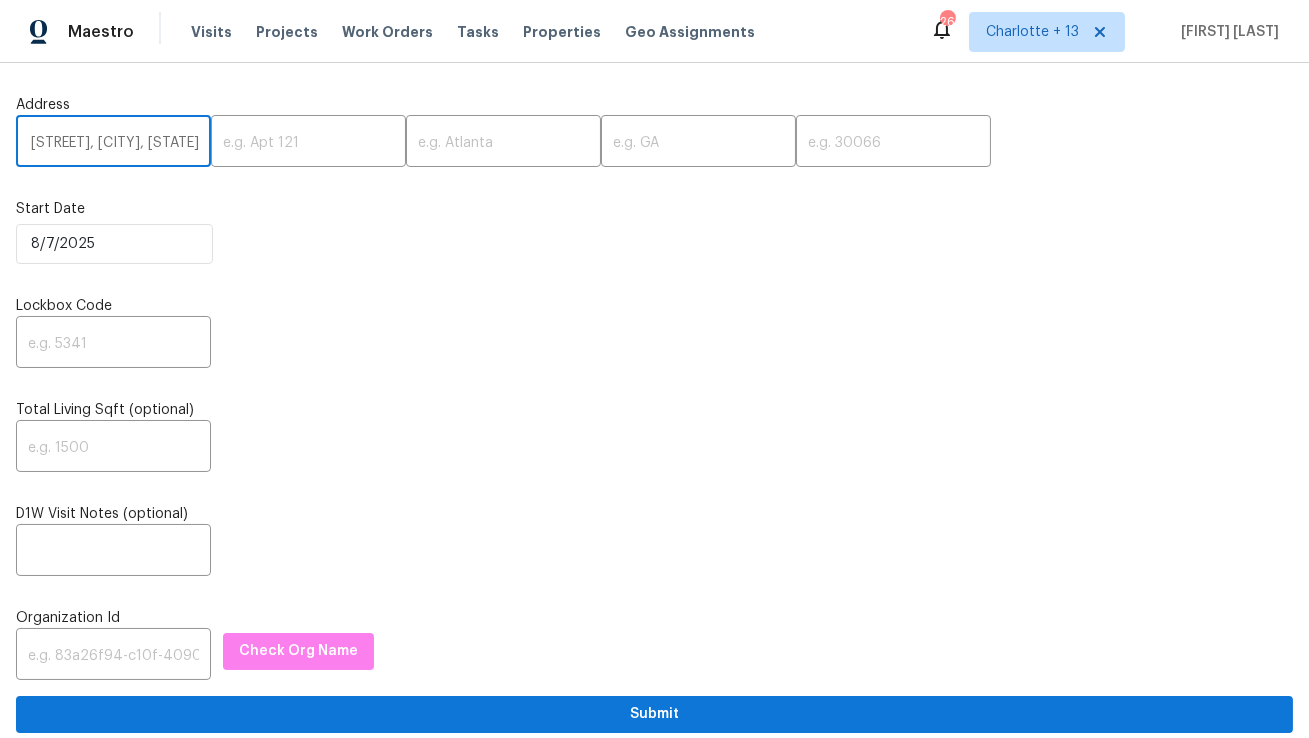 scroll, scrollTop: 0, scrollLeft: 40, axis: horizontal 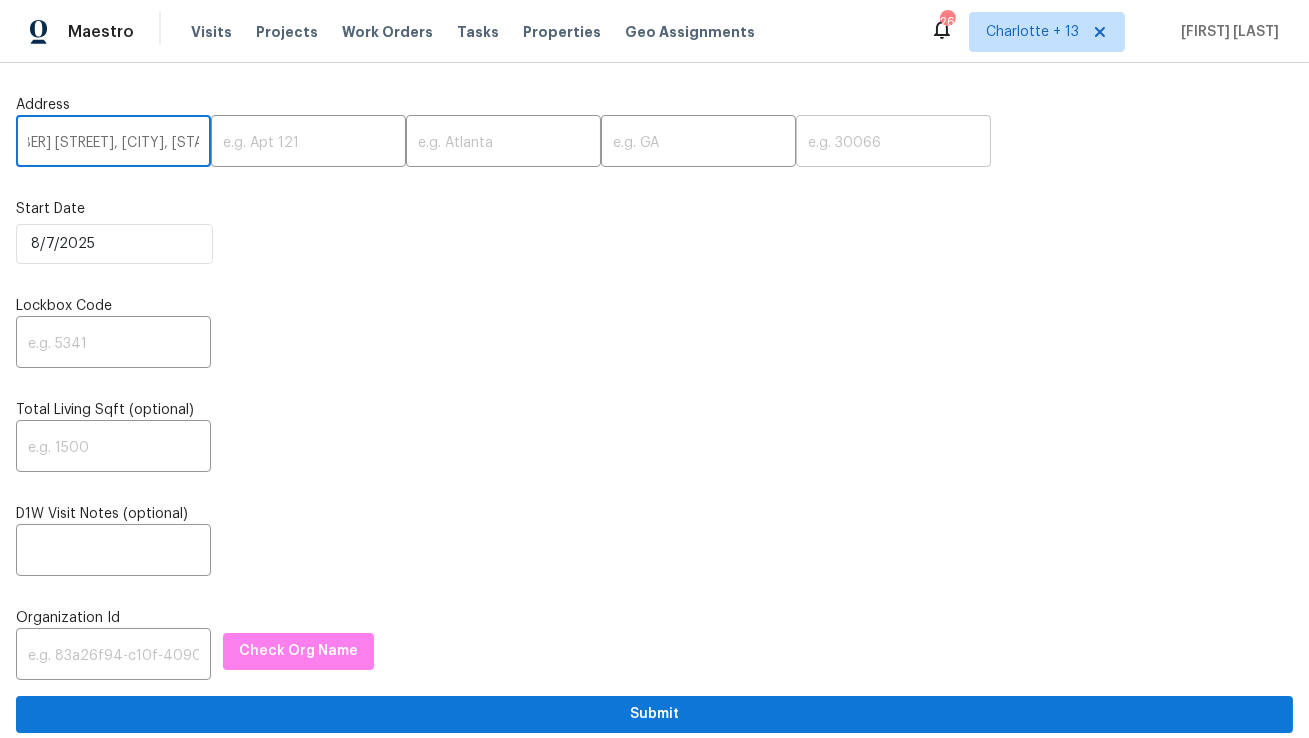 type on "[NUMBER] [STREET], [CITY], [STATE]" 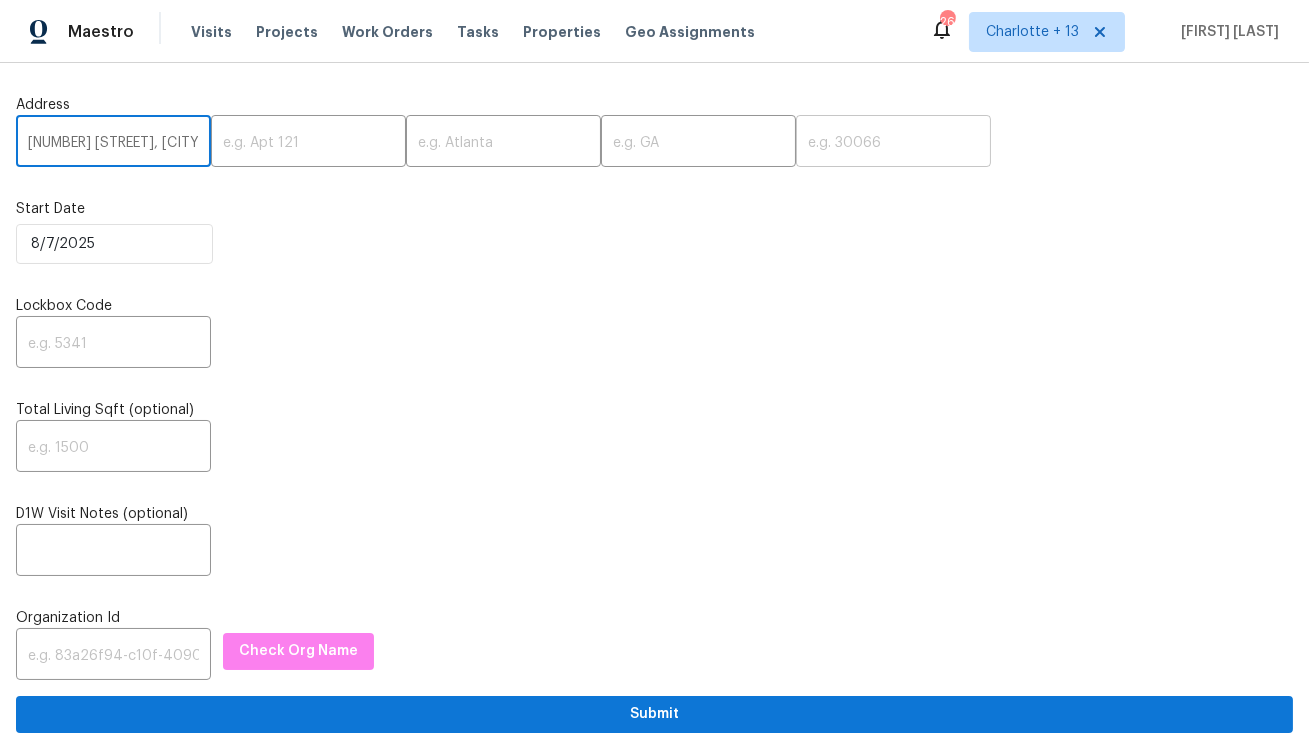 click at bounding box center [893, 143] 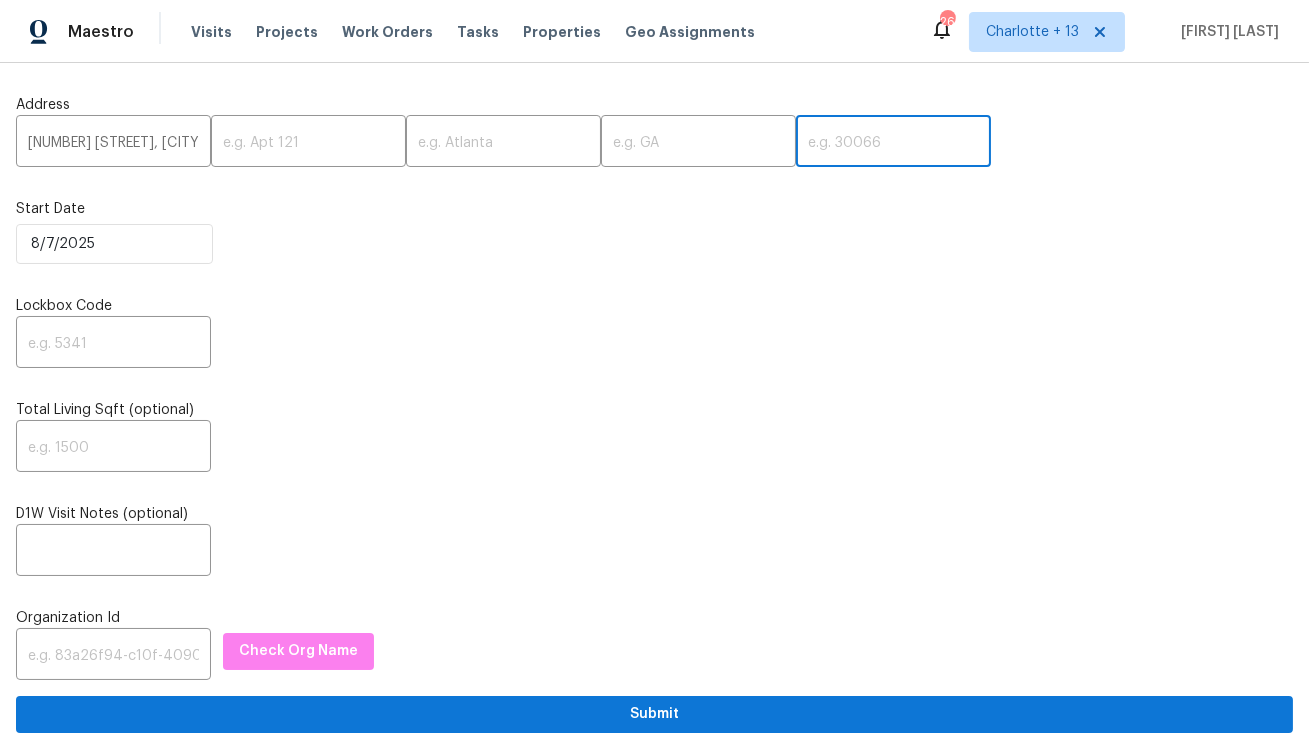 paste on "[POSTAL_CODE]" 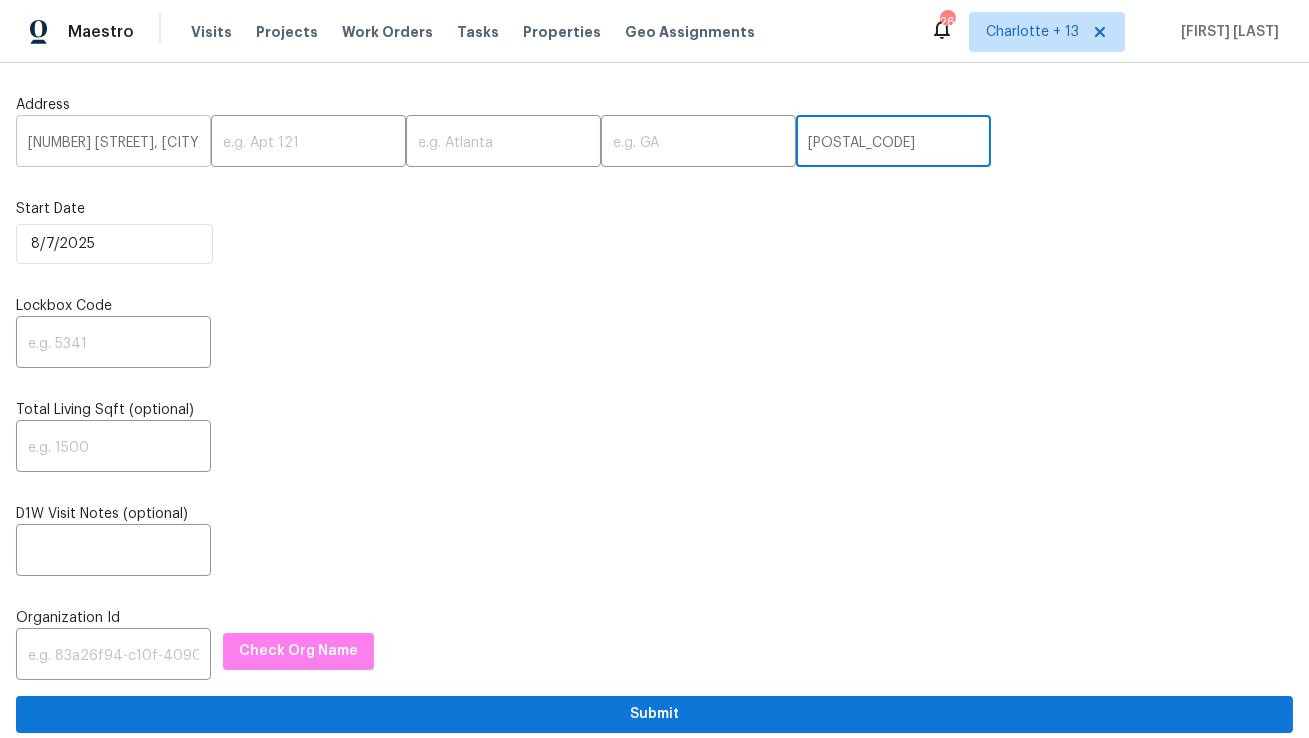 type on "[POSTAL_CODE]" 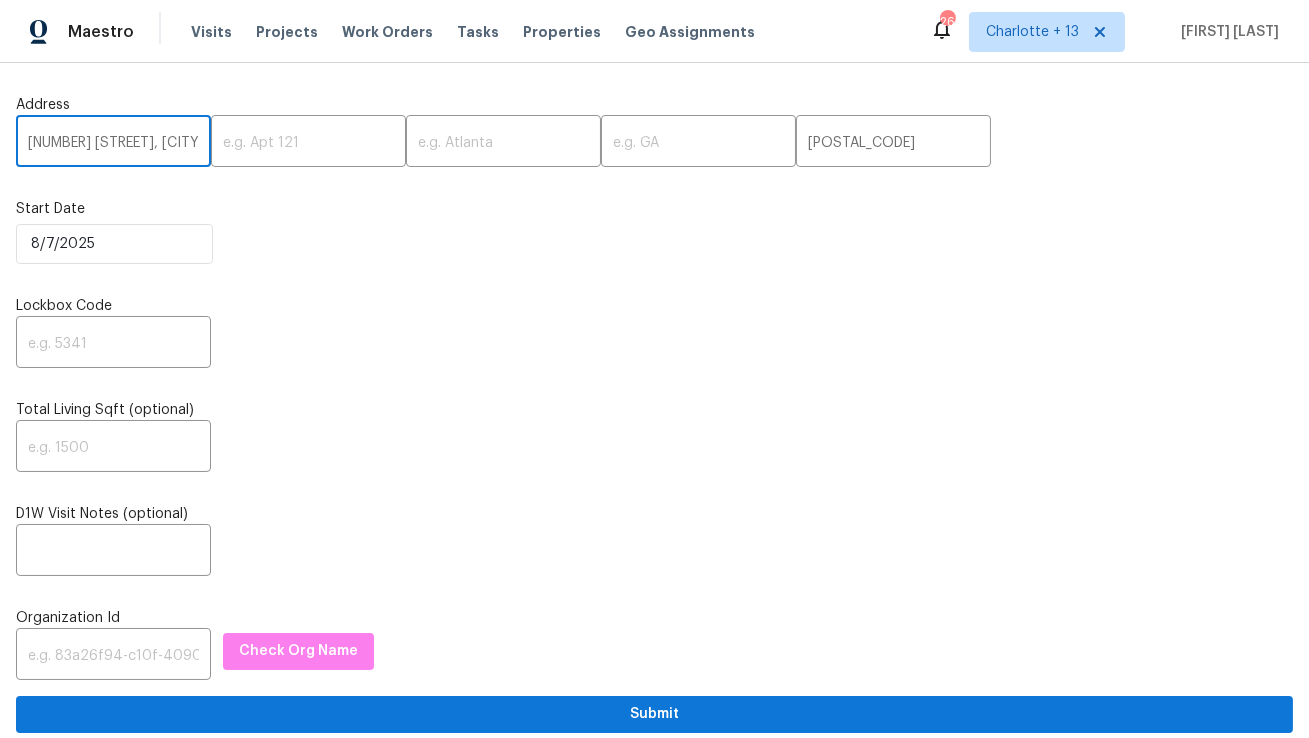 click on "[NUMBER] [STREET], [CITY], [STATE]" at bounding box center [113, 143] 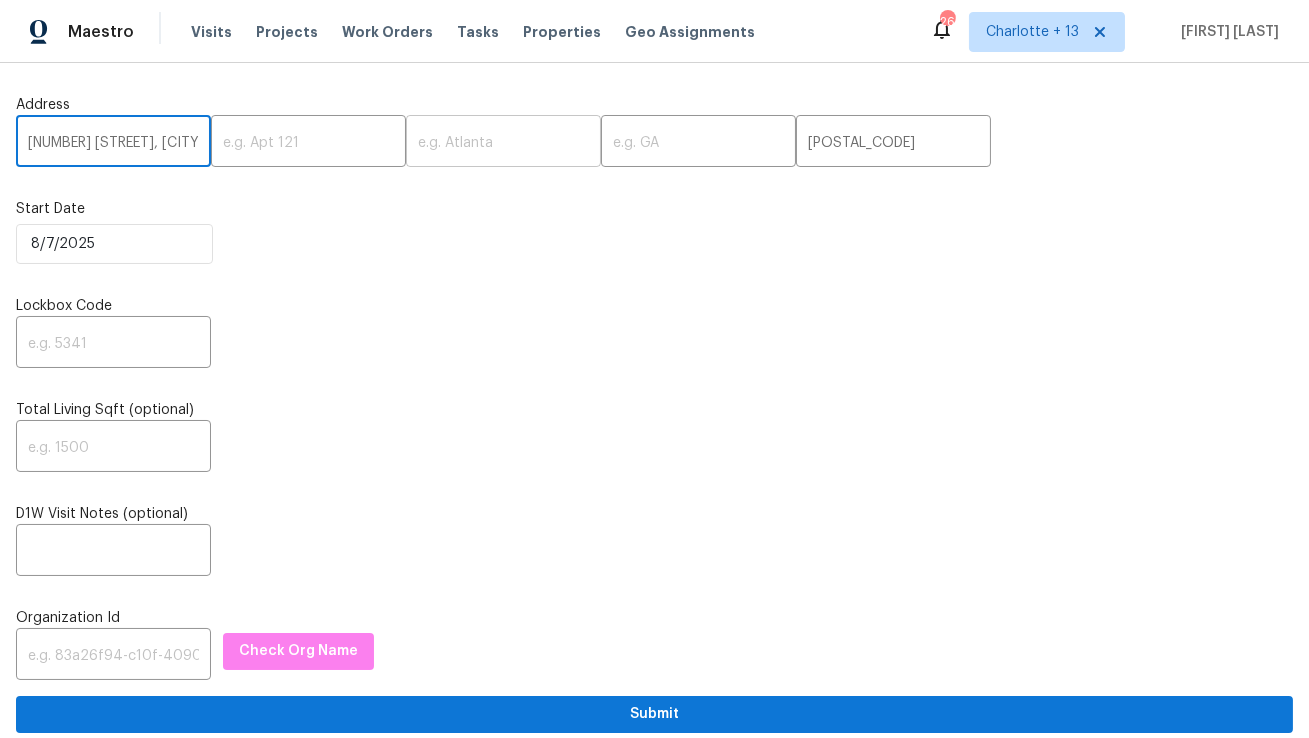 type on "[NUMBER] [STREET], [CITY], [STATE]" 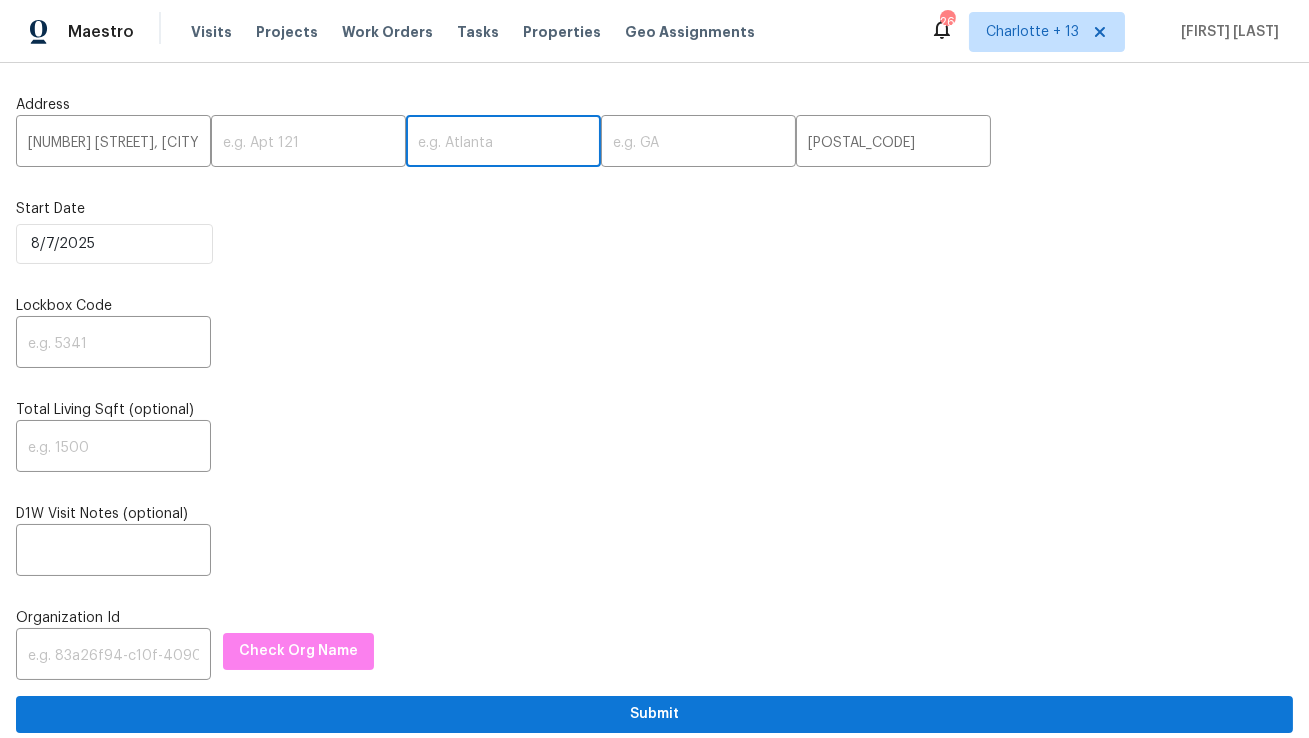 click at bounding box center (503, 143) 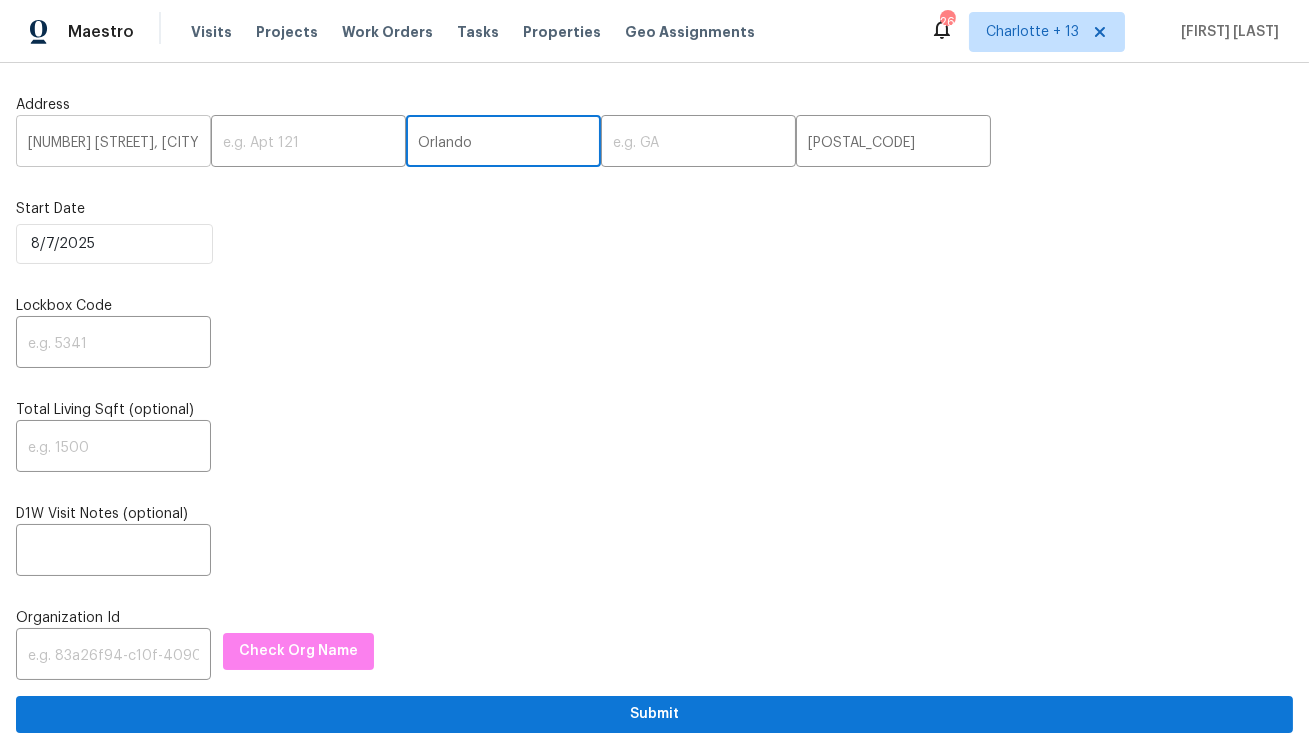 type on "Orlando" 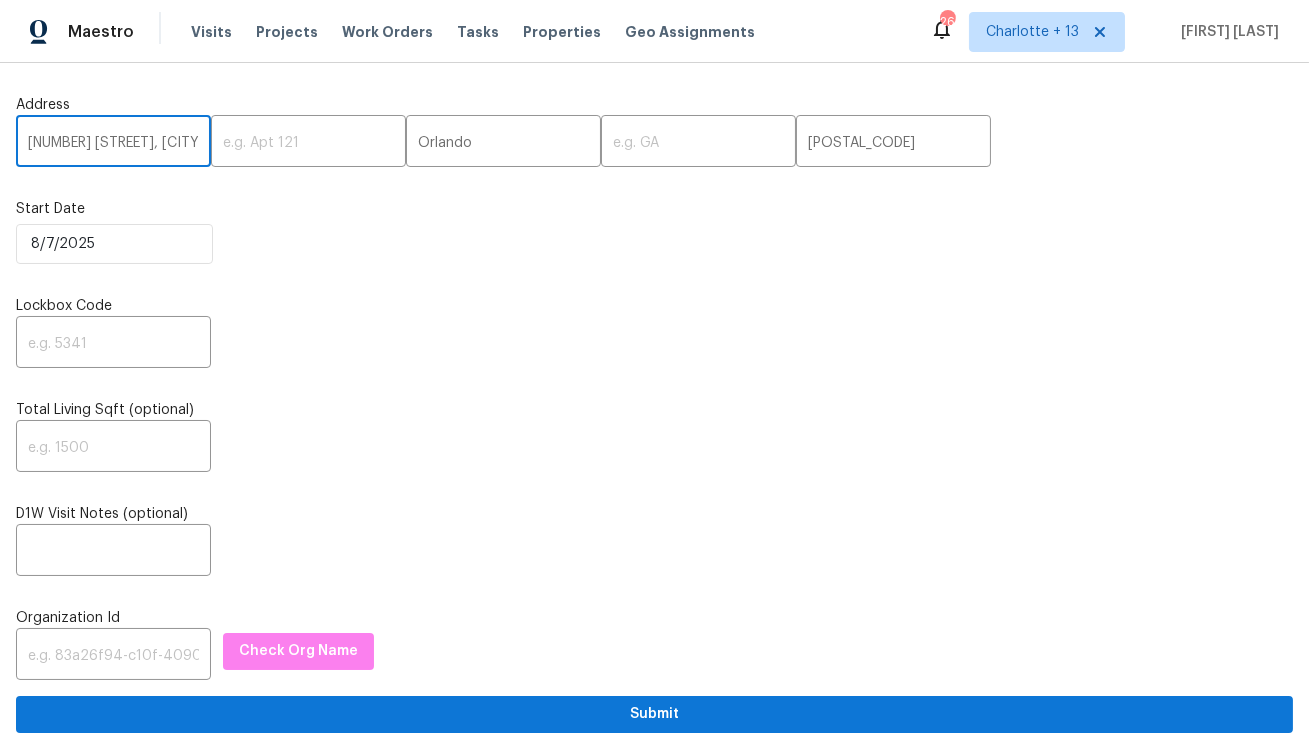 click on "[NUMBER] [STREET], [CITY], [STATE]" at bounding box center (113, 143) 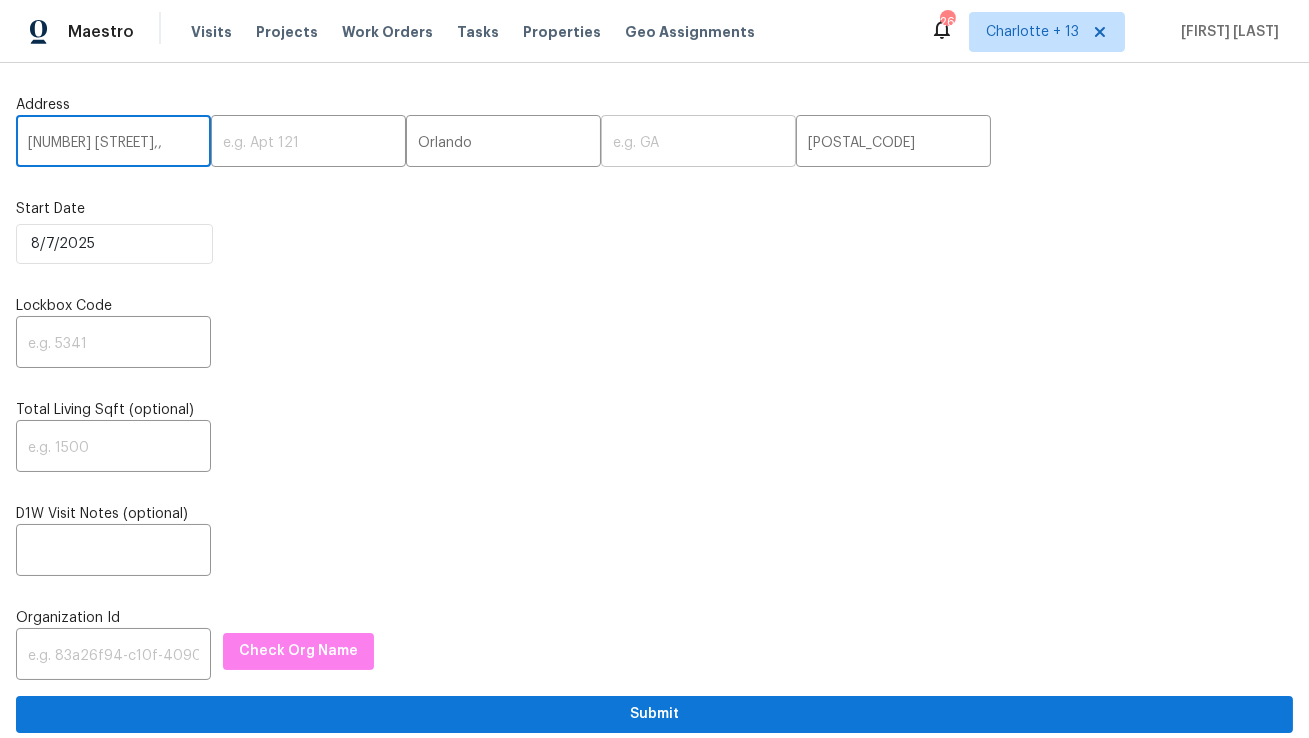 type on "[NUMBER] [STREET],," 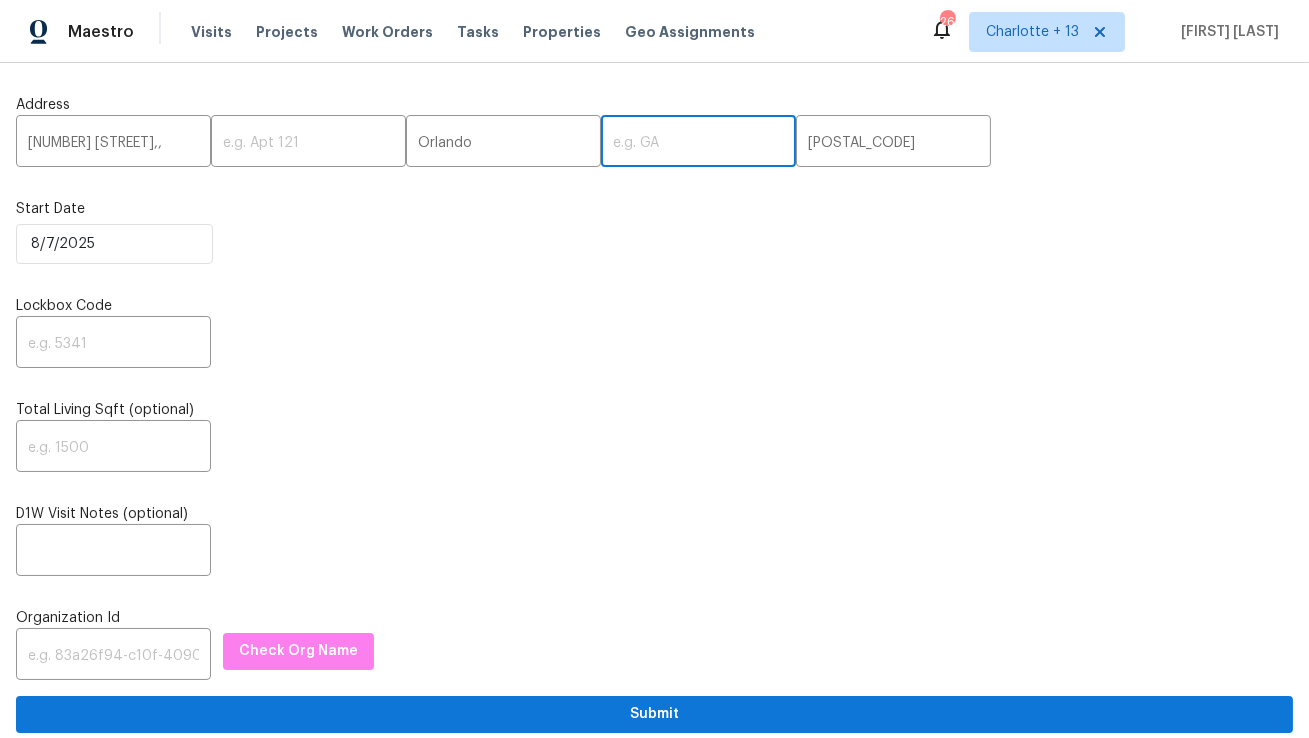 paste on "FL" 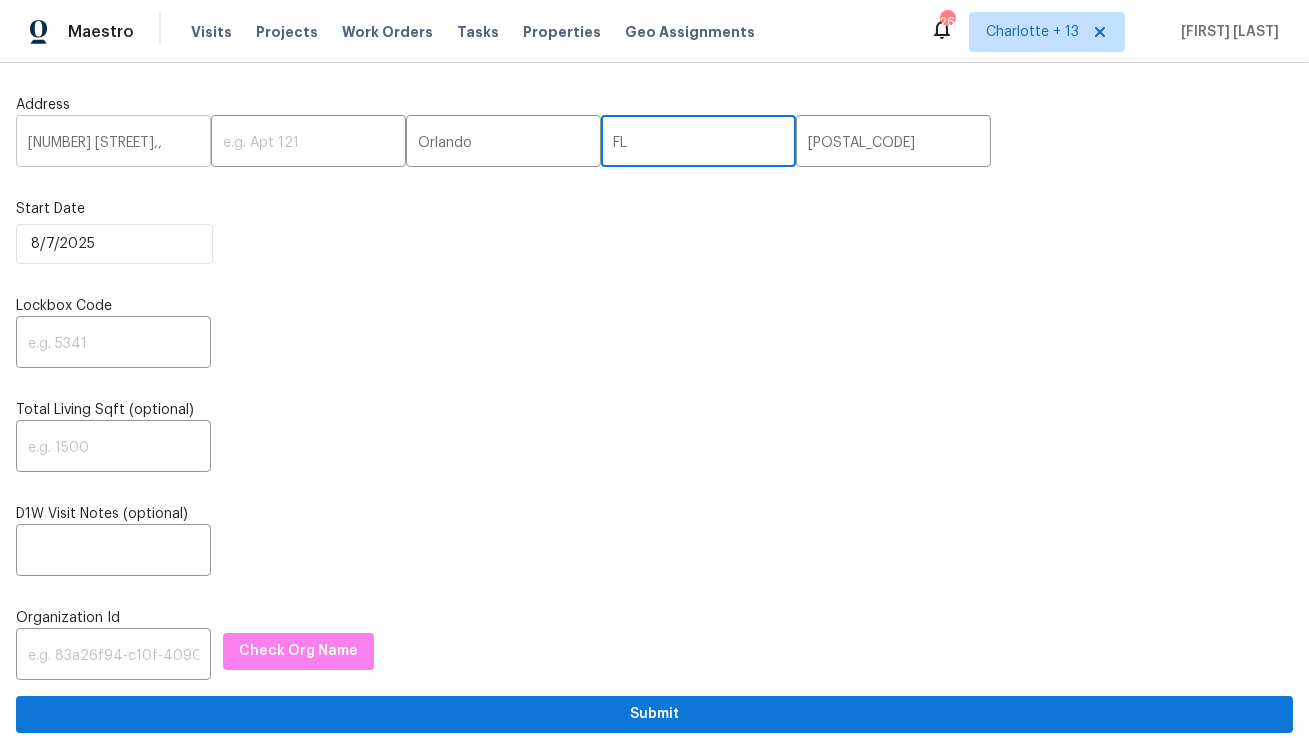 type on "FL" 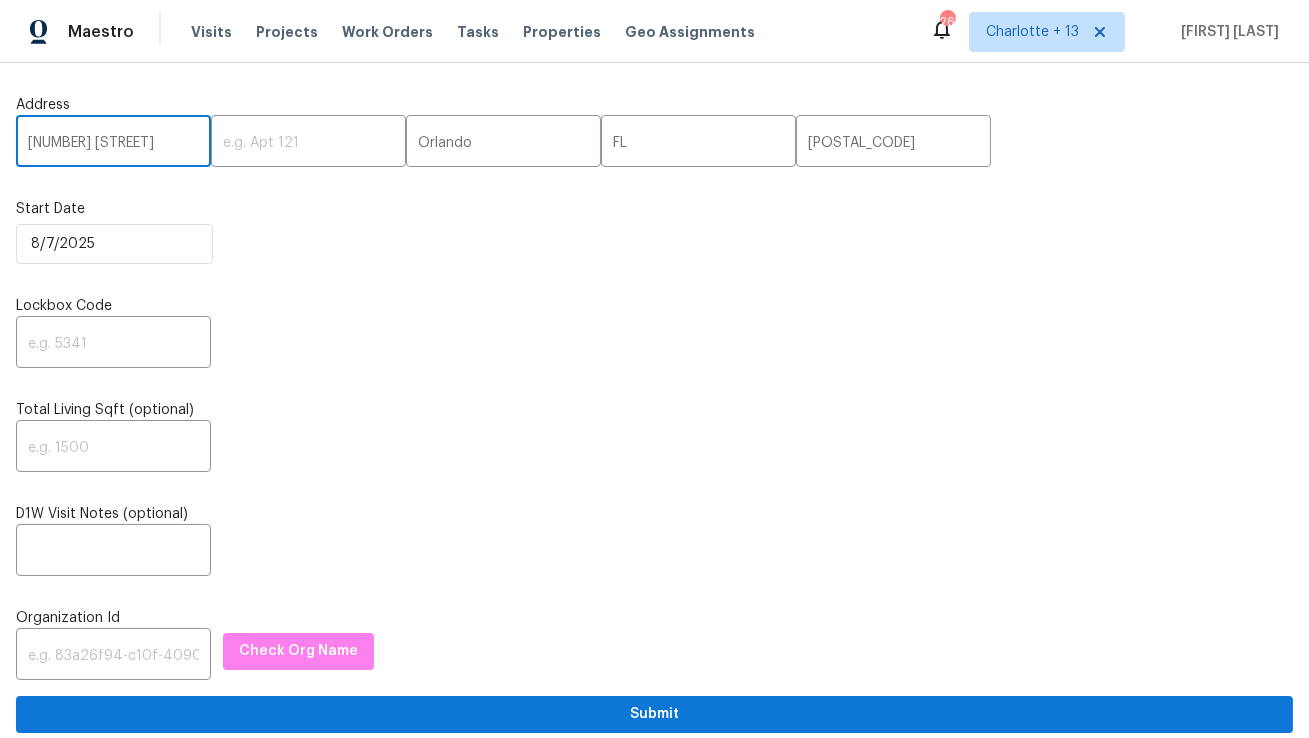 type on "[NUMBER] [STREET]" 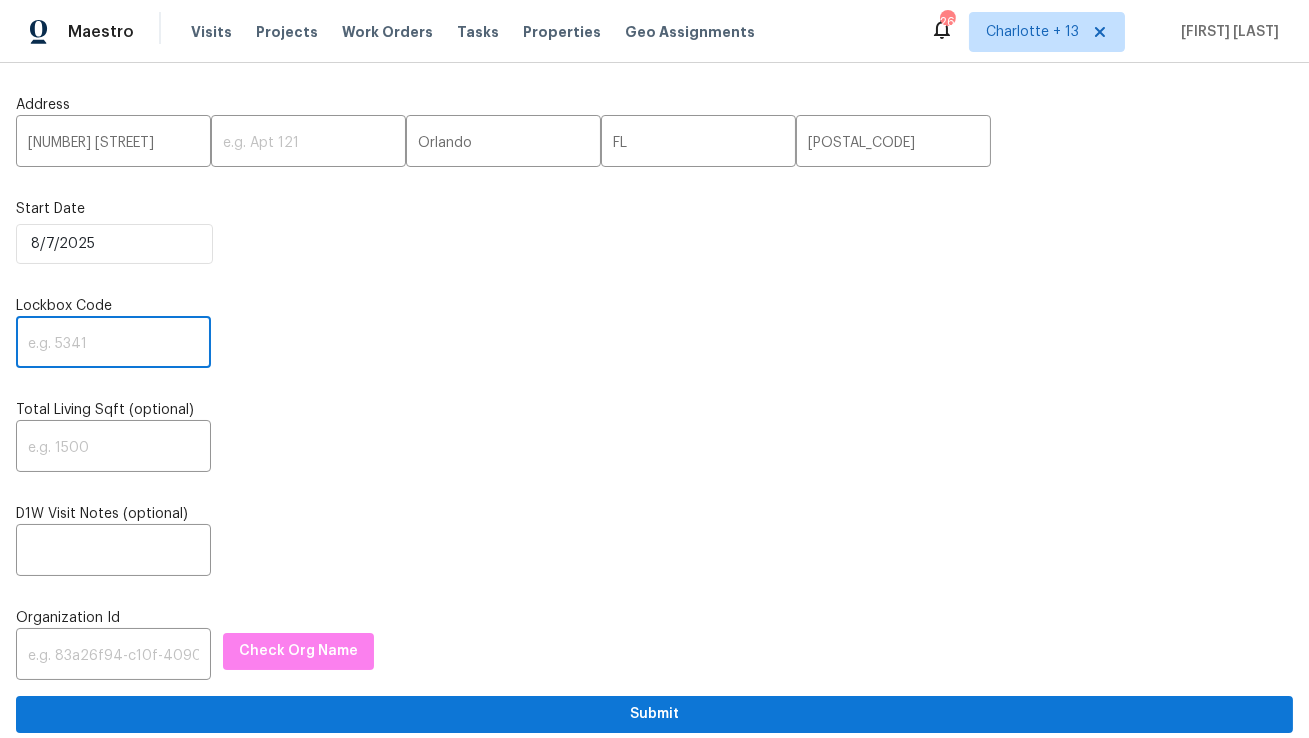 click at bounding box center [113, 344] 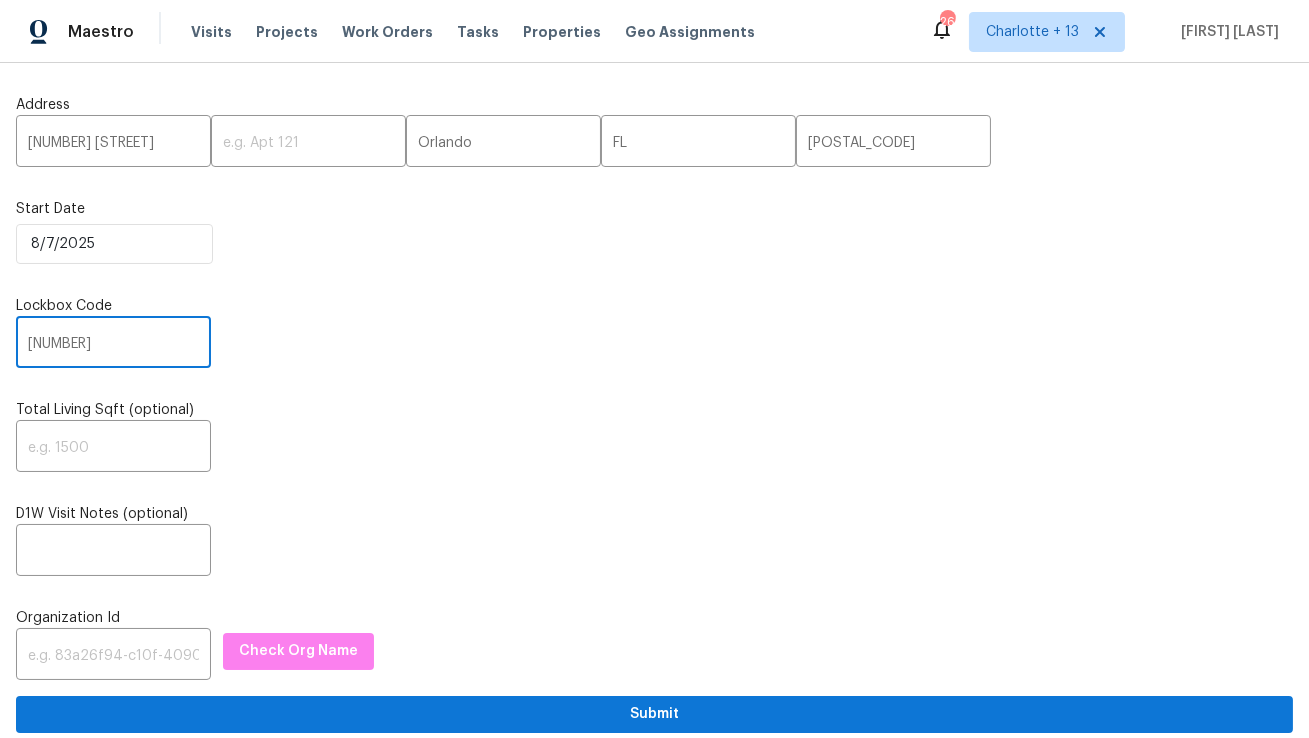 type on "[NUMBER]" 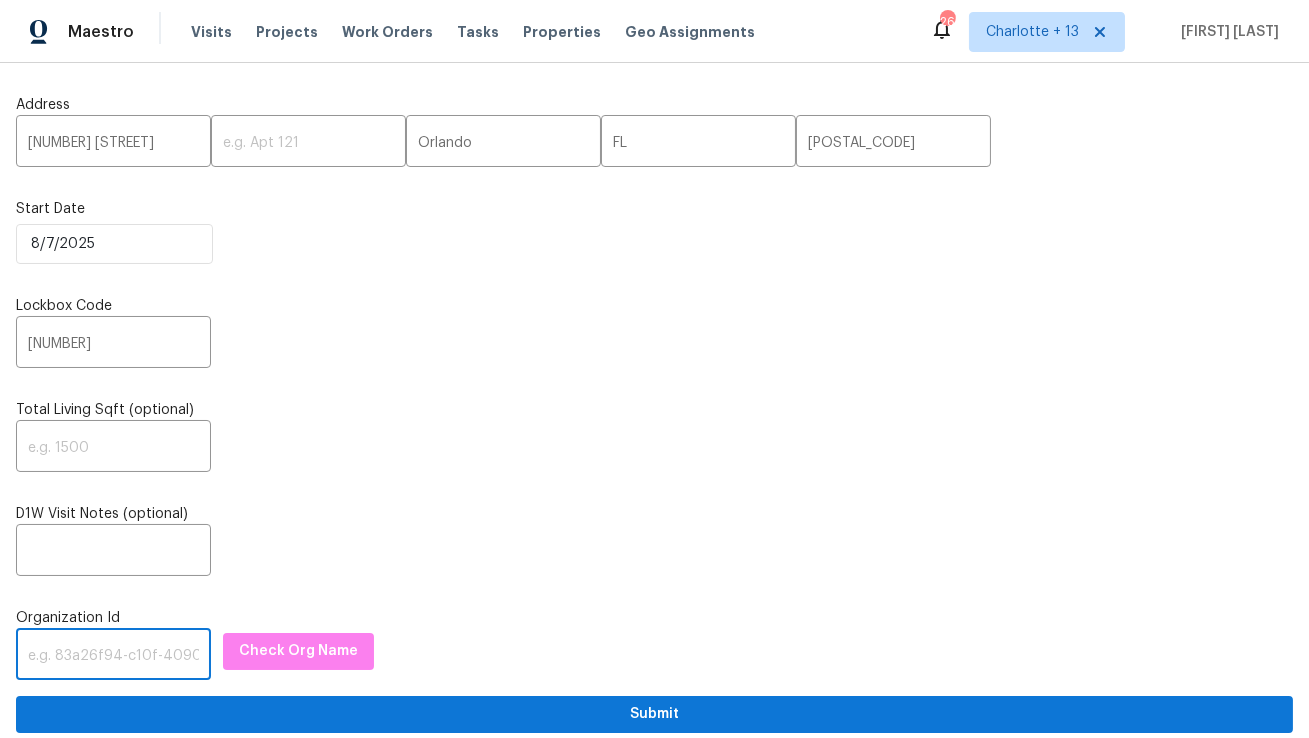 click at bounding box center [113, 656] 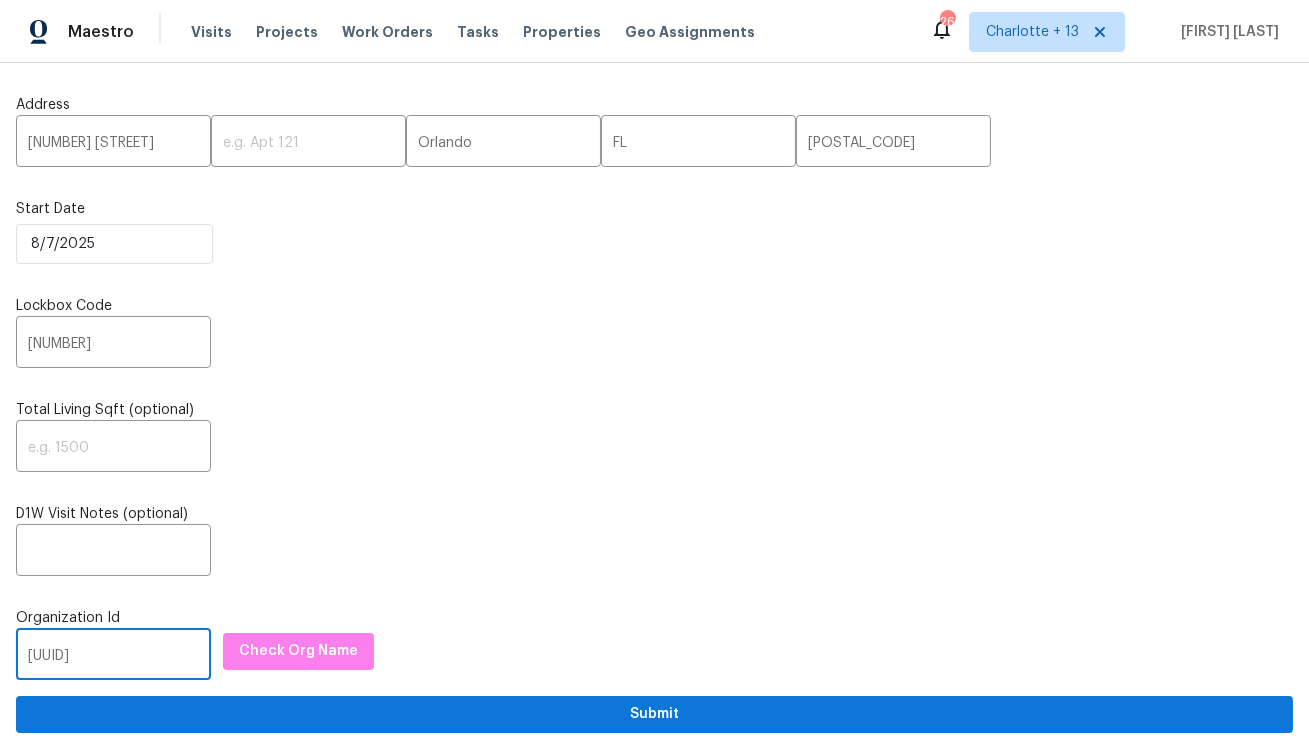 scroll, scrollTop: 0, scrollLeft: 118, axis: horizontal 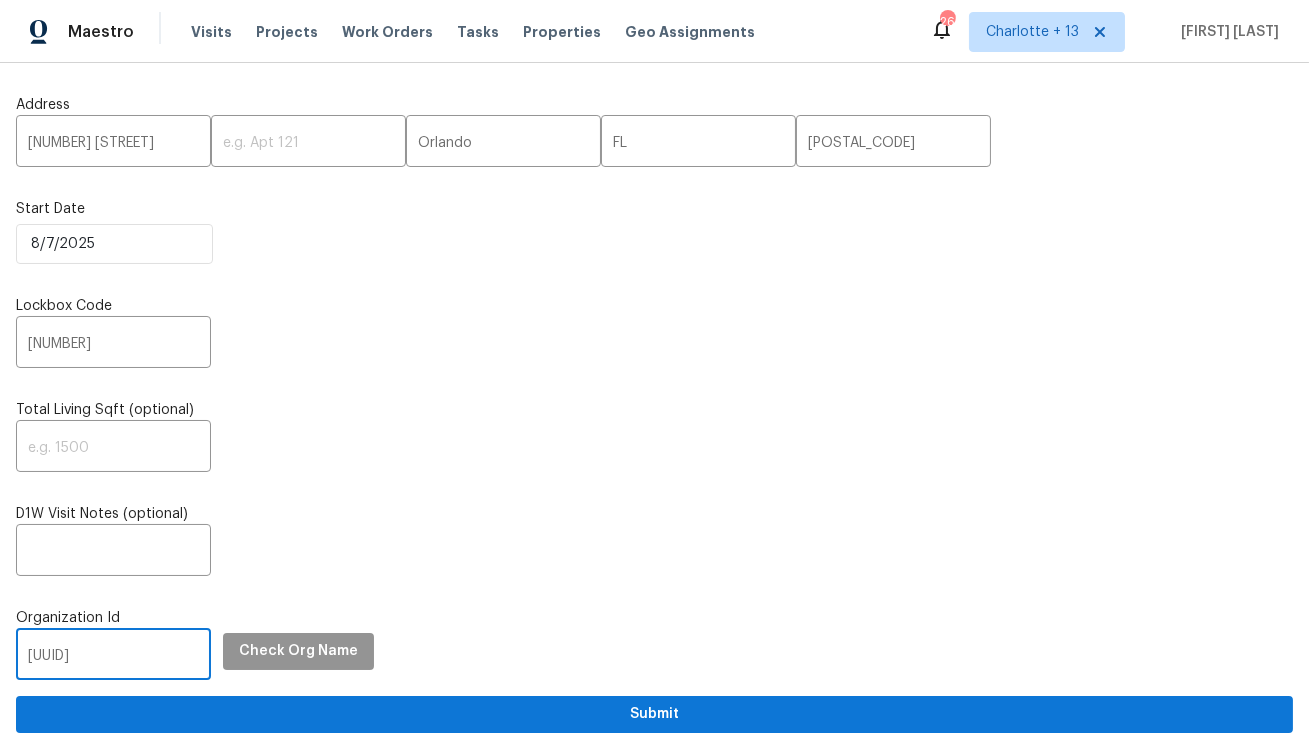 type on "[UUID]" 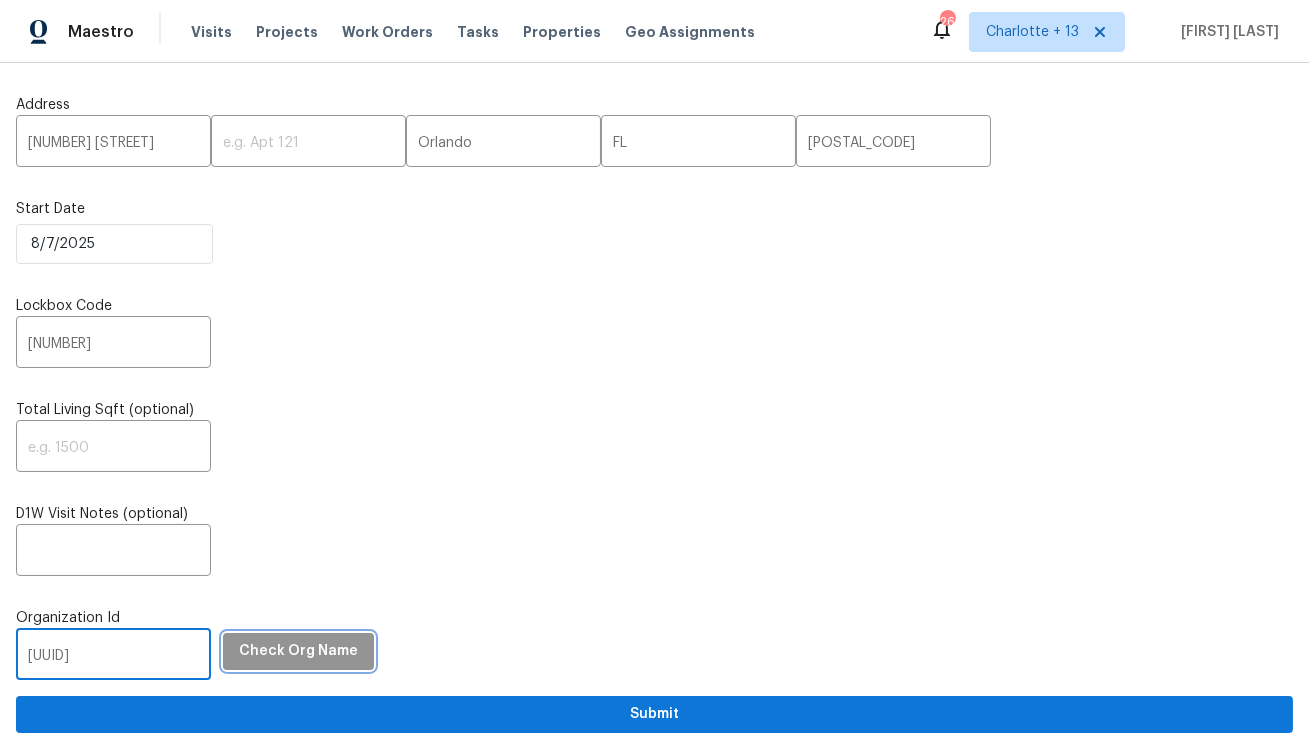 scroll, scrollTop: 0, scrollLeft: 0, axis: both 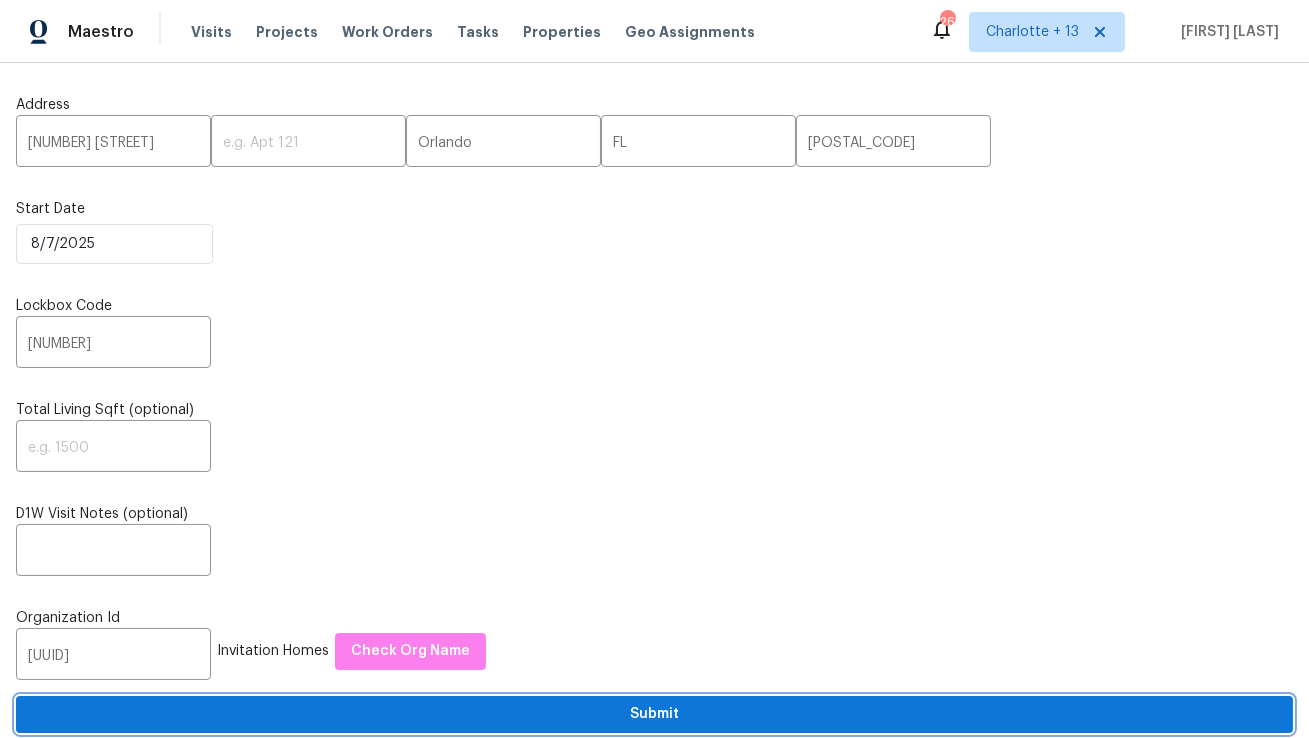click on "Submit" at bounding box center [654, 714] 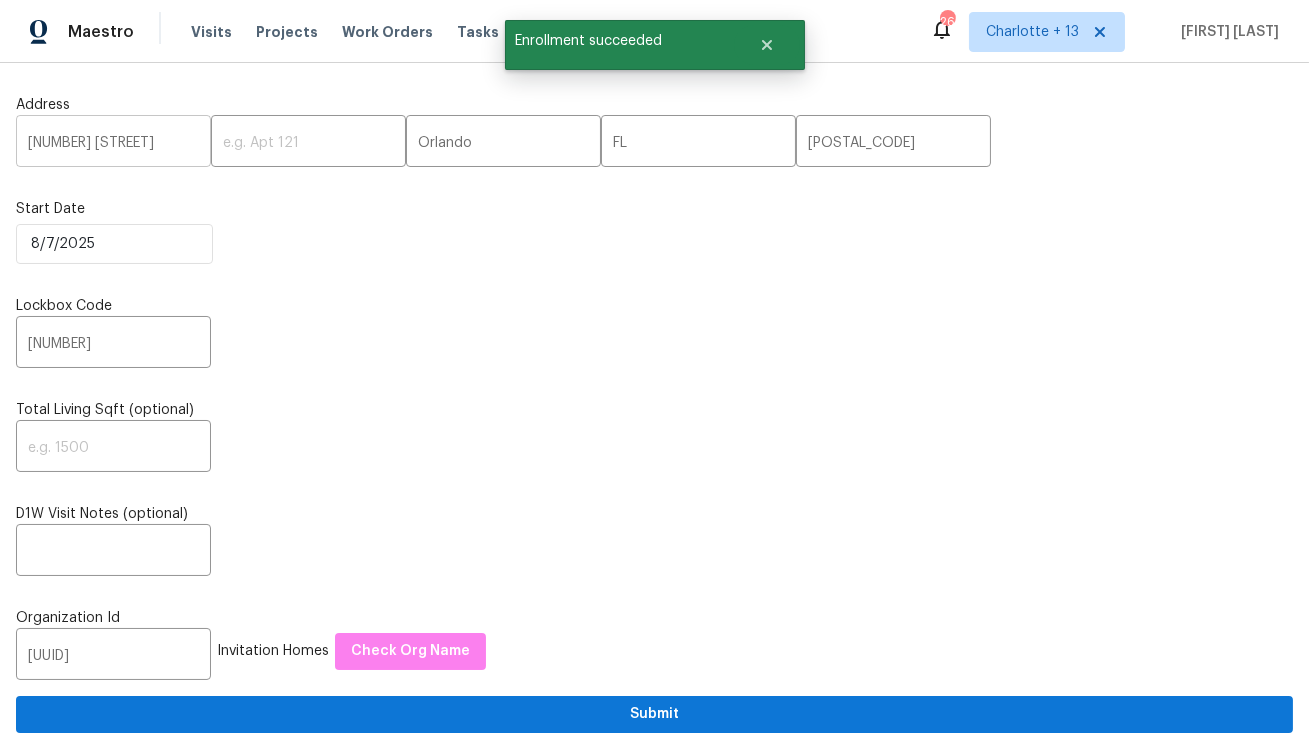 click on "[NUMBER] [STREET]" at bounding box center (113, 143) 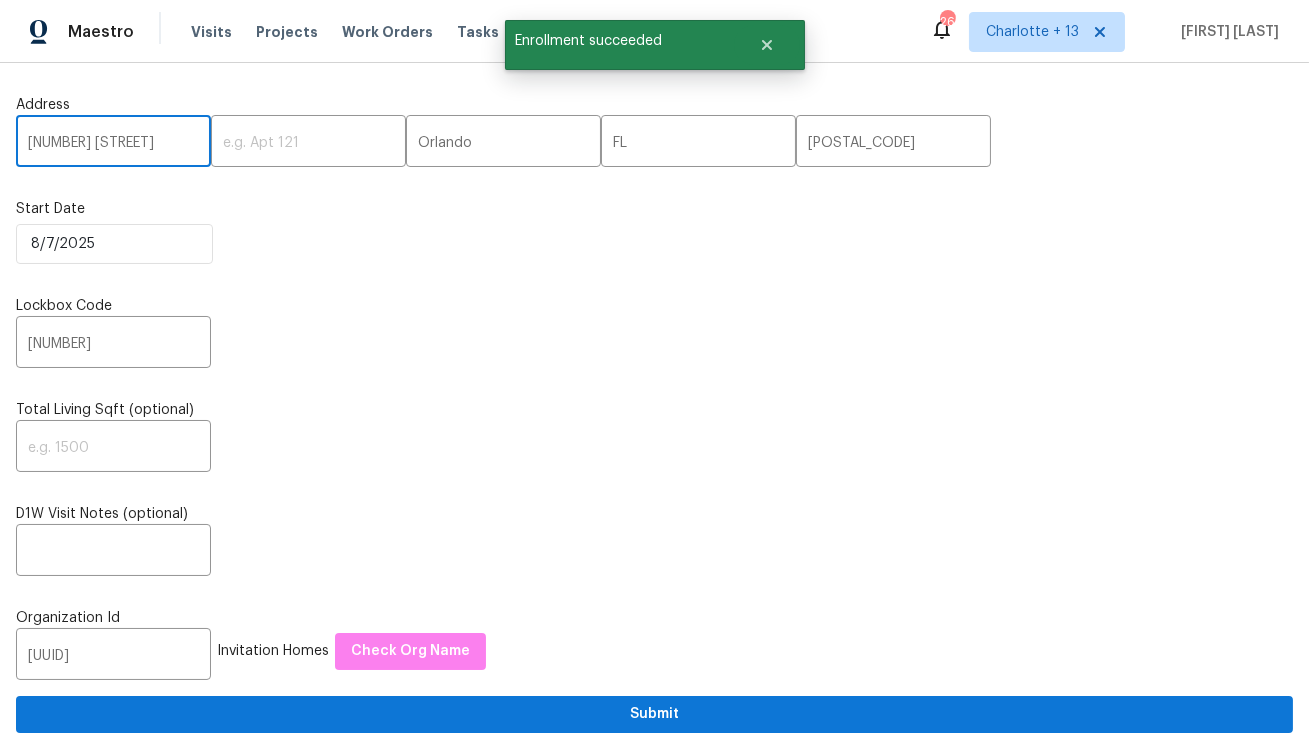 click on "[NUMBER] [STREET]" at bounding box center (113, 143) 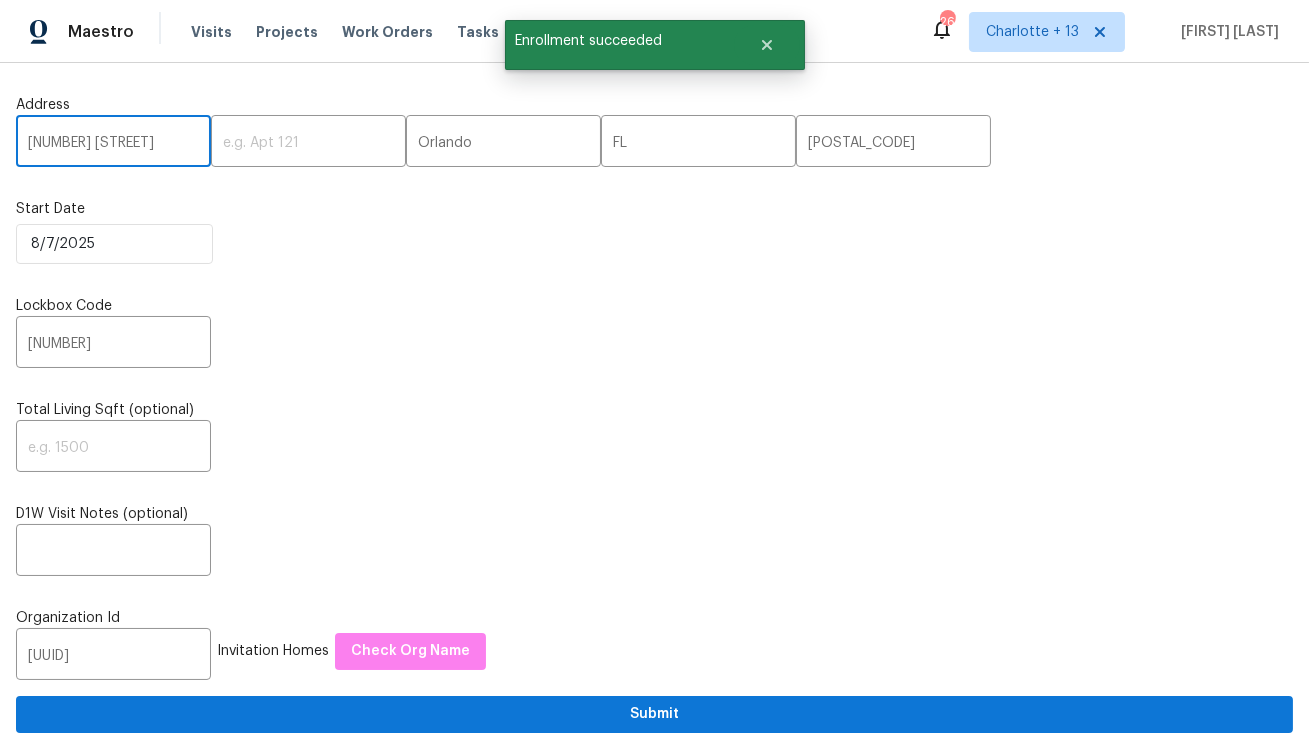 click on "[NUMBER] [STREET]" at bounding box center [113, 143] 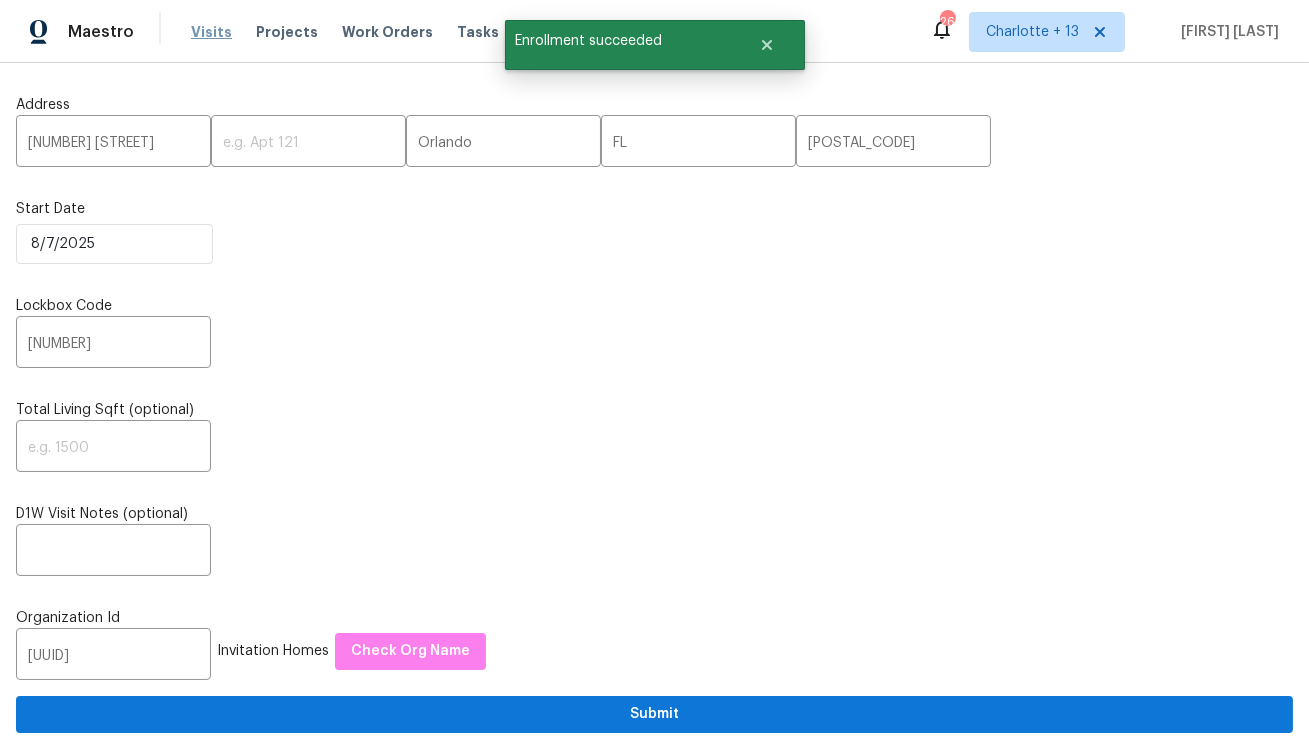 click on "Visits" at bounding box center [211, 32] 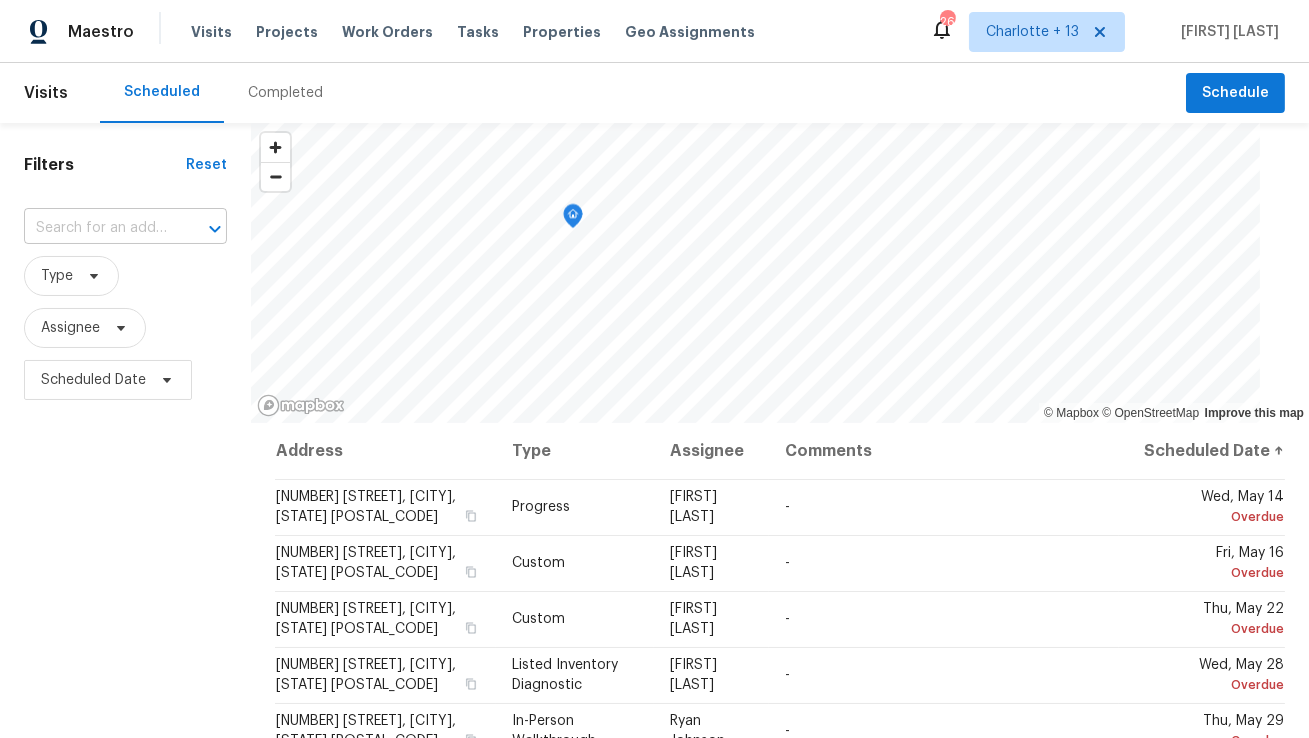 click at bounding box center (97, 228) 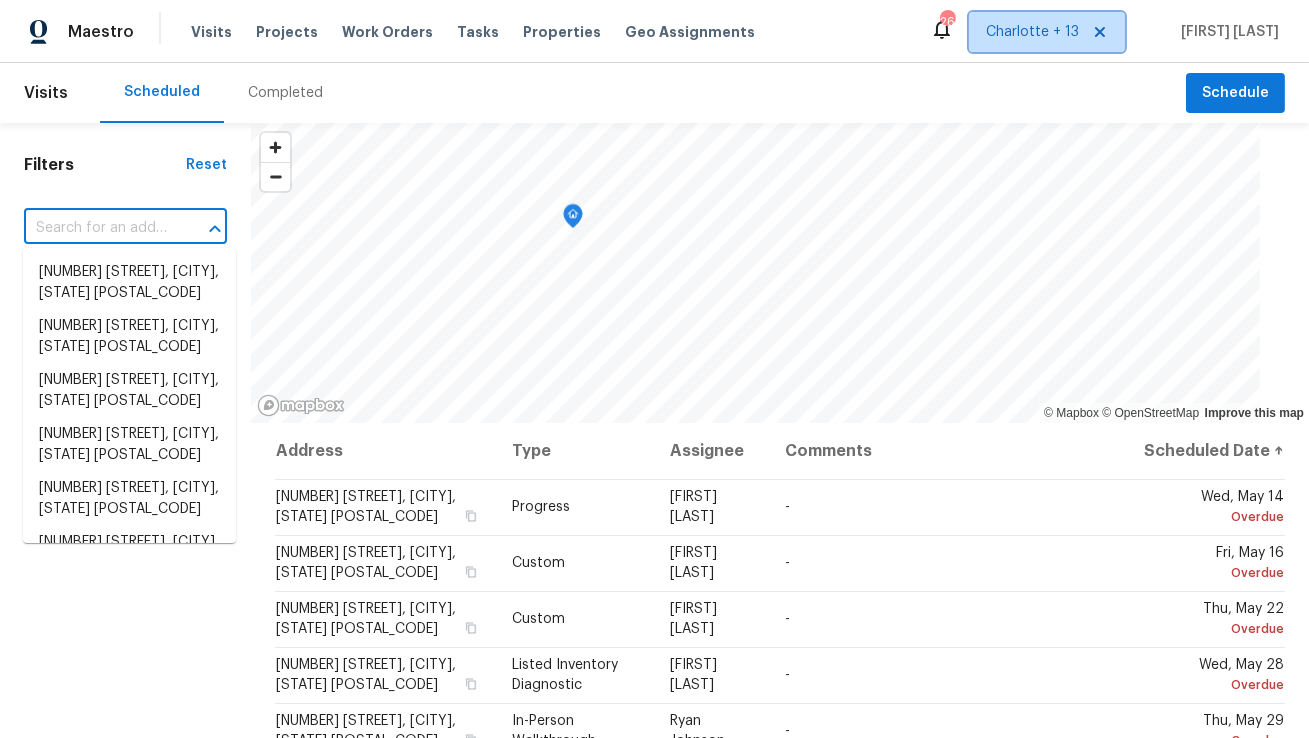 click on "Charlotte + 13" at bounding box center [1032, 32] 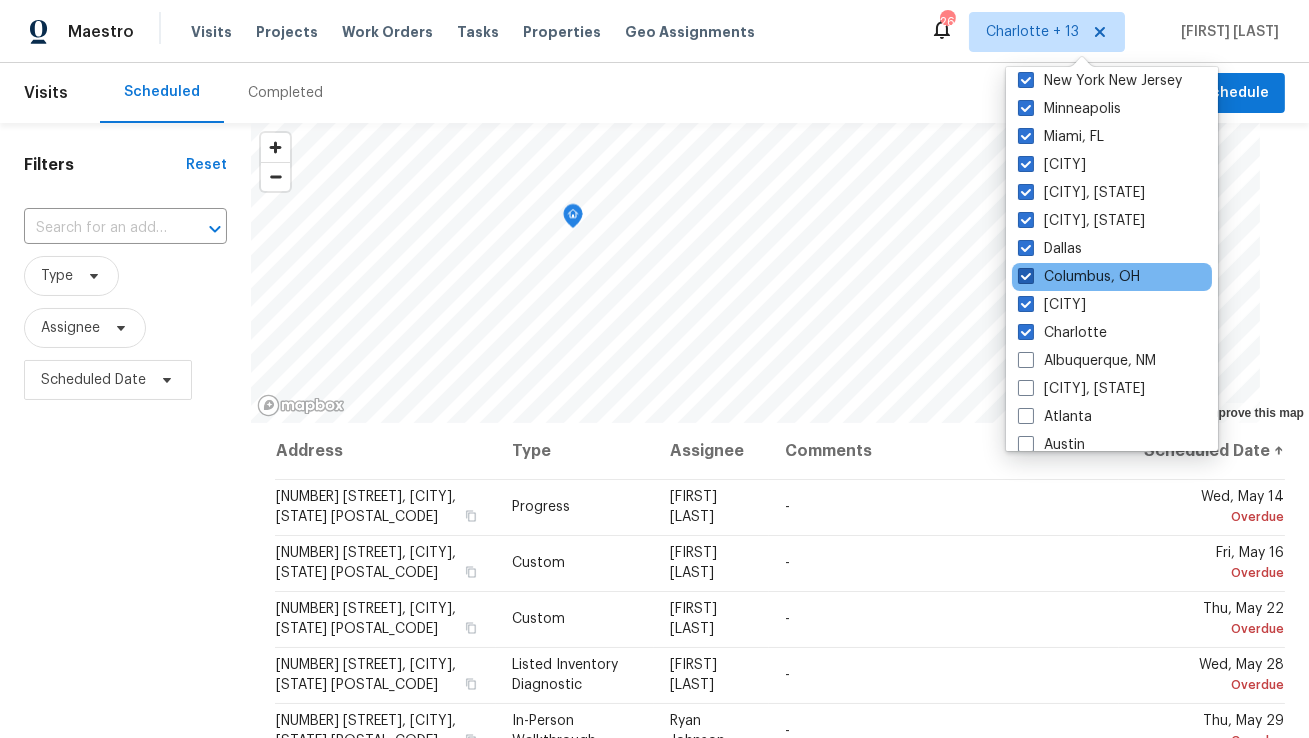 scroll, scrollTop: 316, scrollLeft: 0, axis: vertical 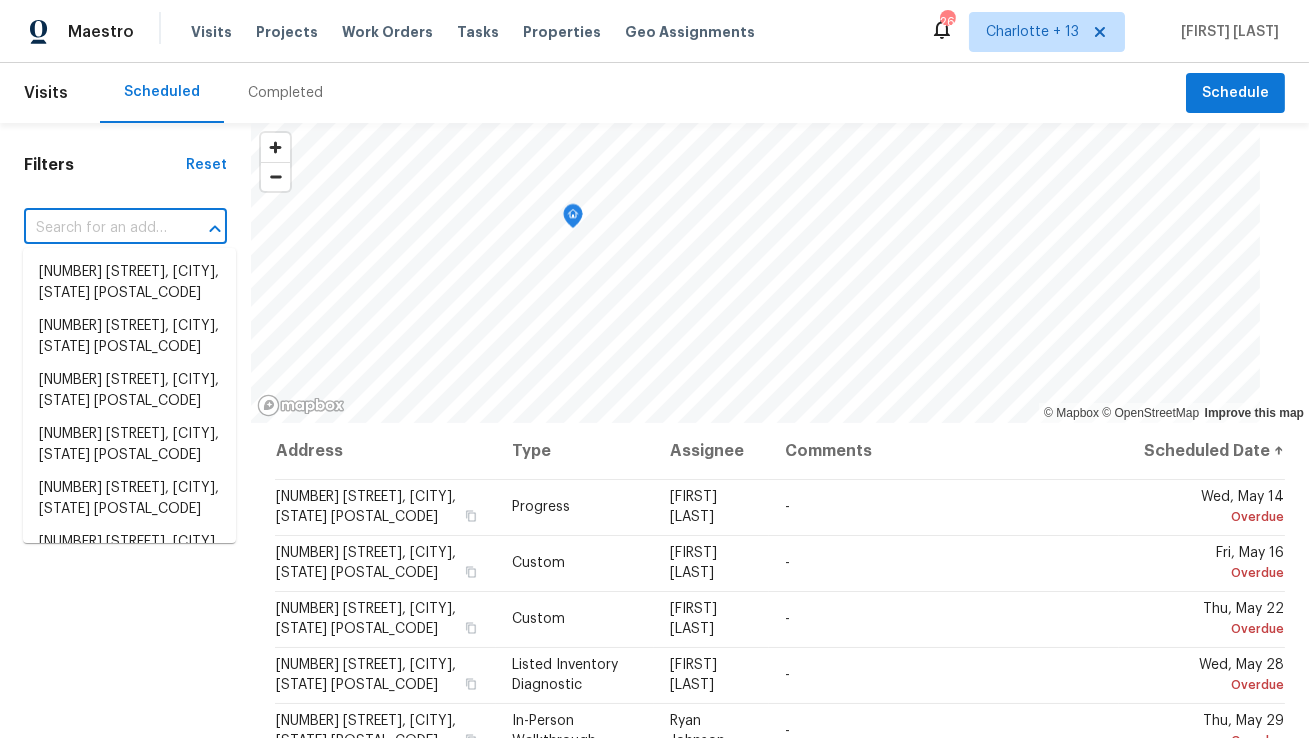 click at bounding box center [97, 228] 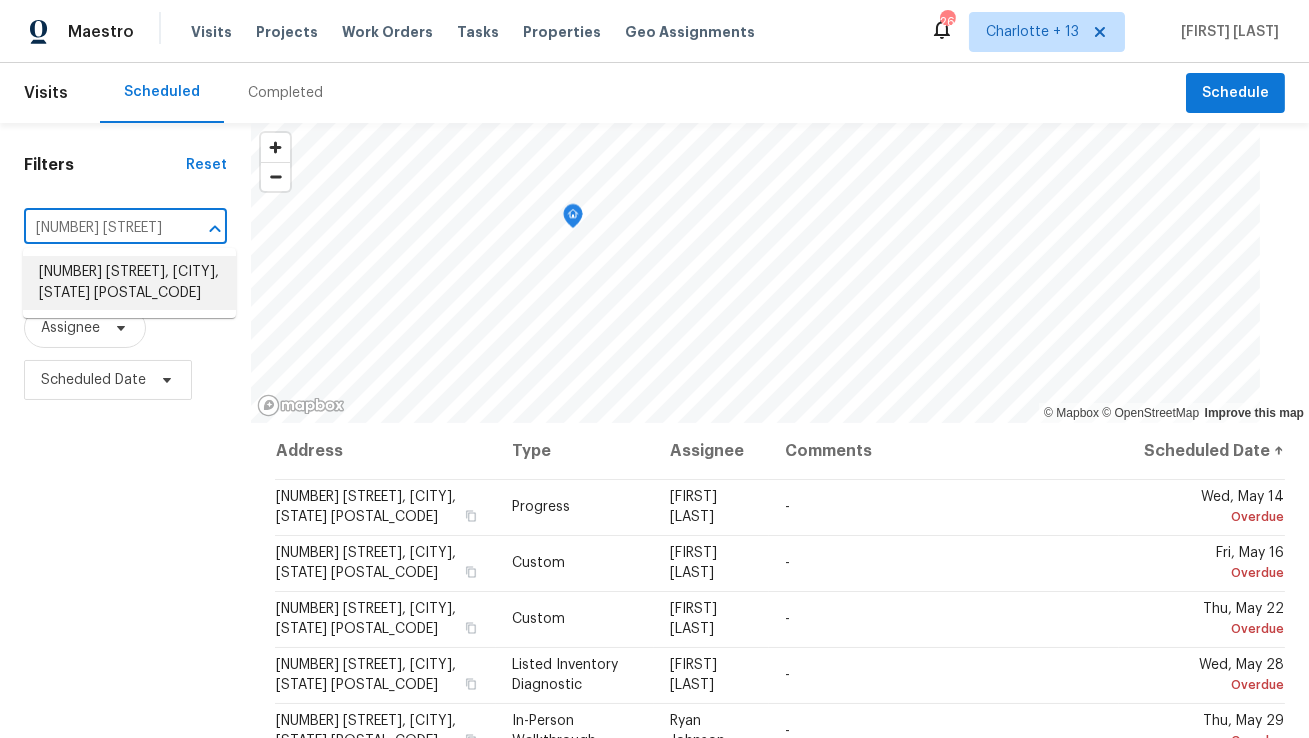 click on "[NUMBER] [STREET], [CITY], [STATE] [POSTAL_CODE]" at bounding box center [129, 283] 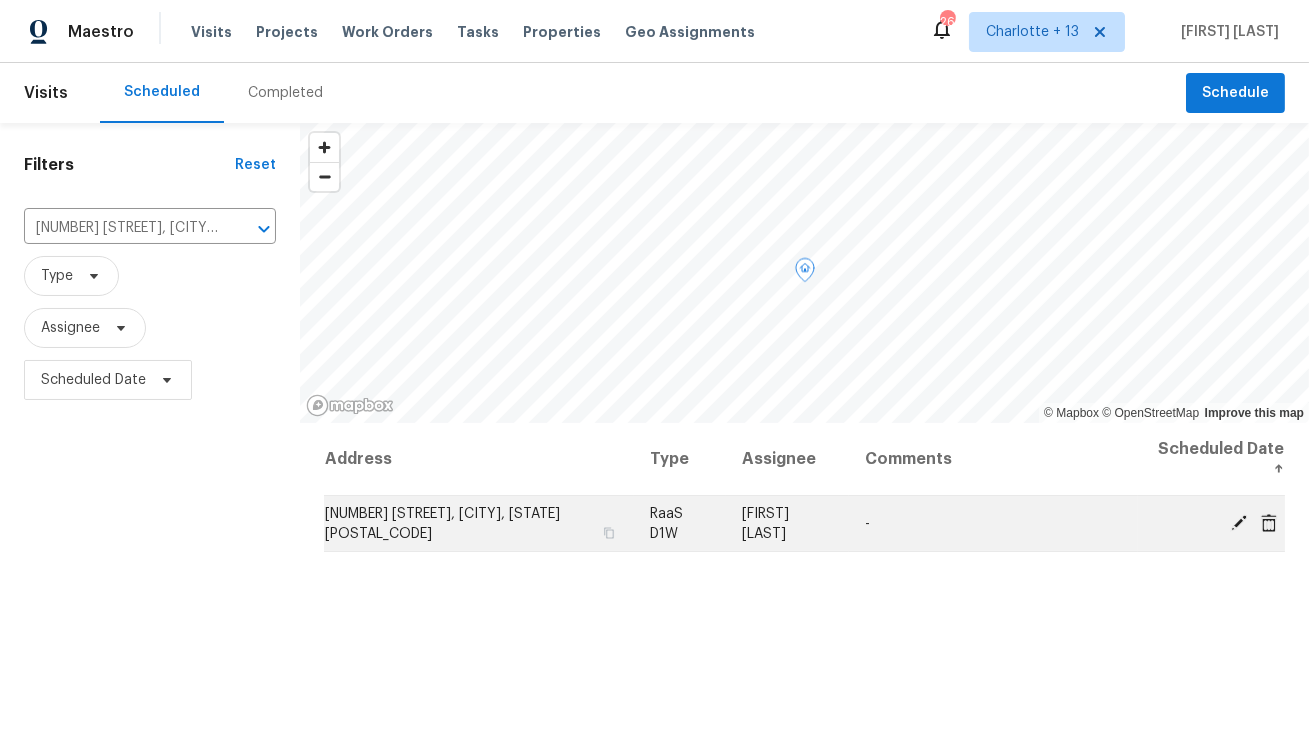 click 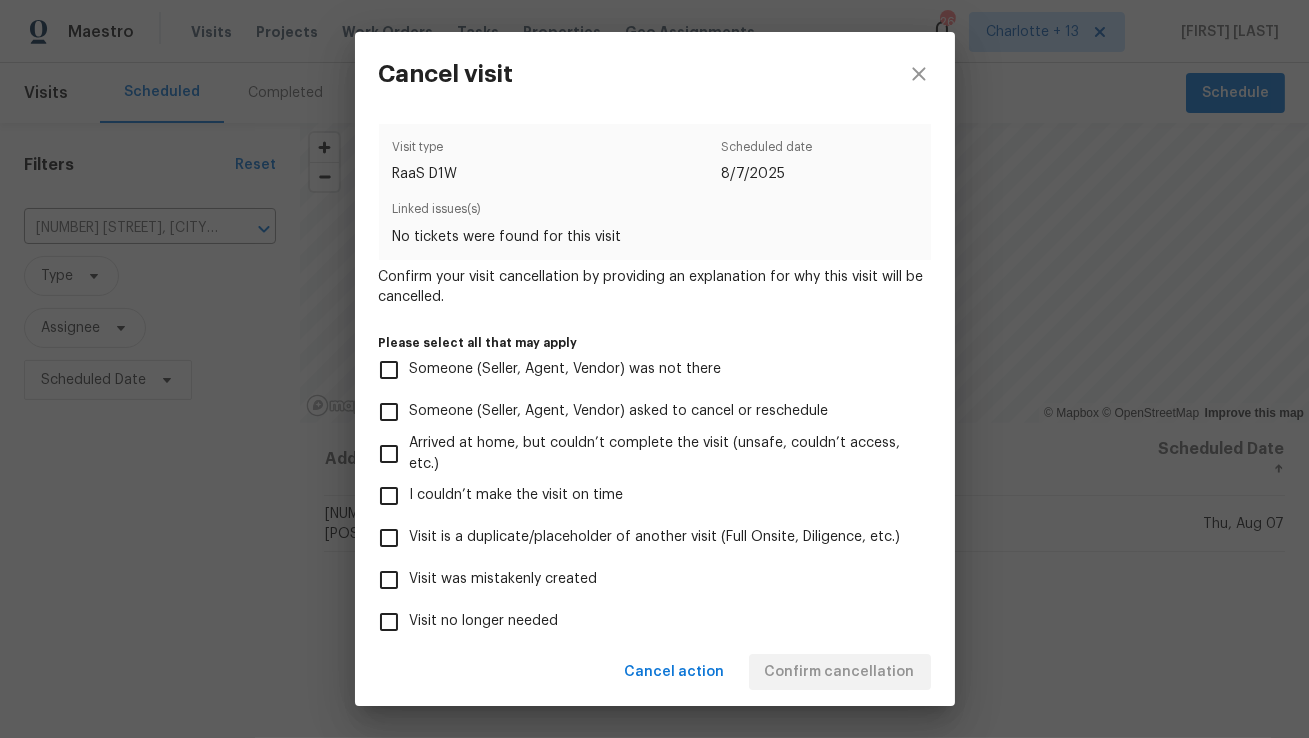 click on "Visit was mistakenly created" at bounding box center [504, 579] 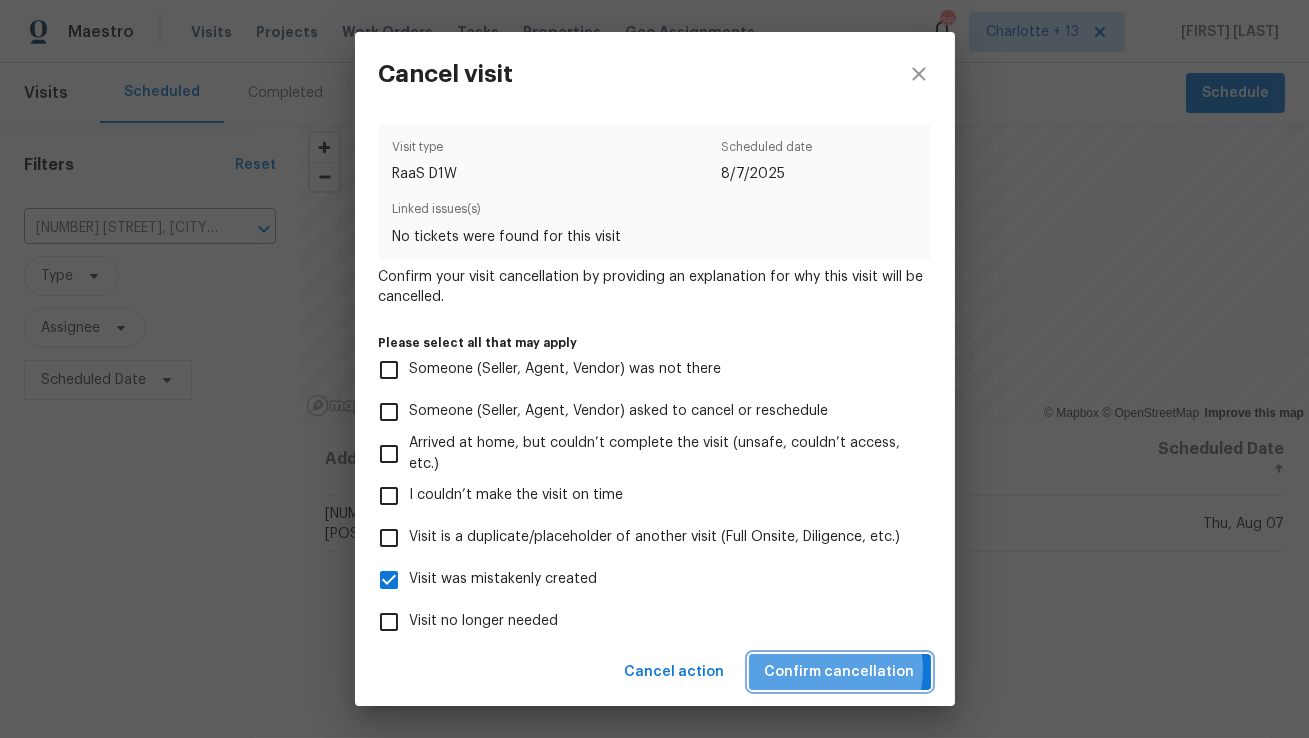 click on "Confirm cancellation" at bounding box center (840, 672) 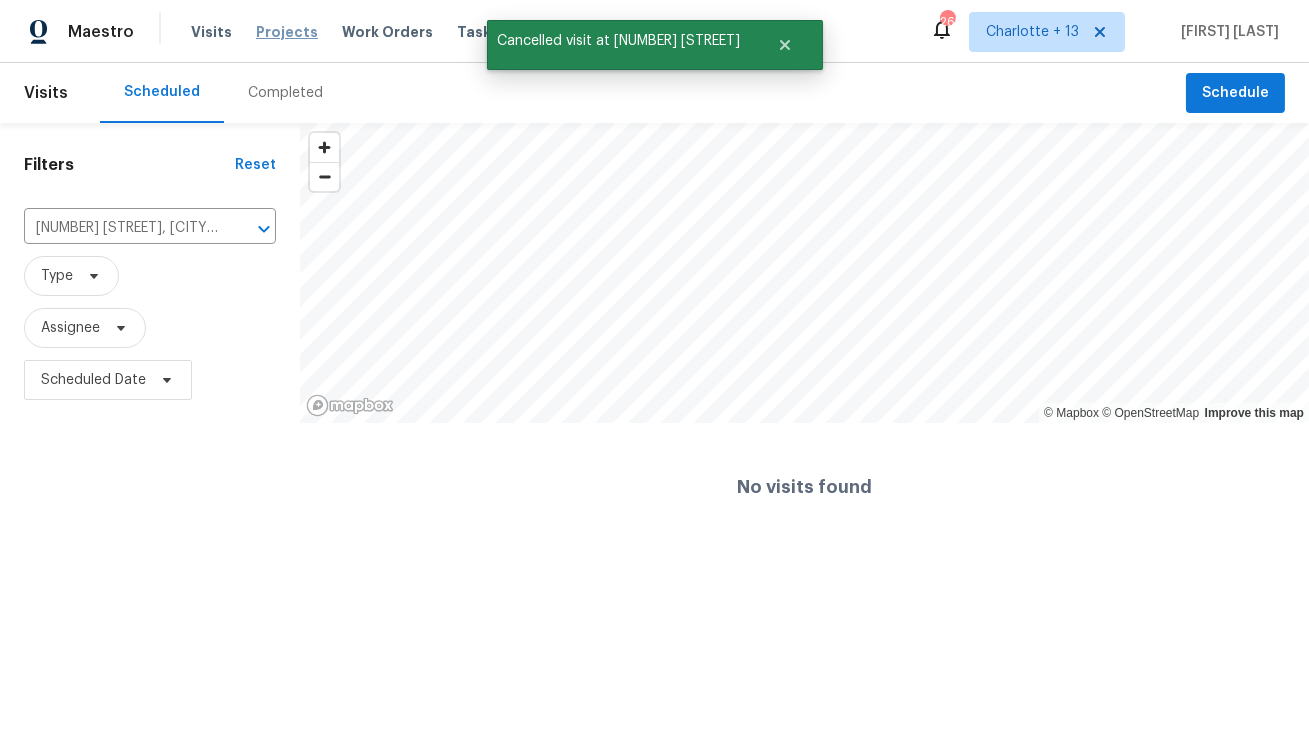 click on "Projects" at bounding box center (287, 32) 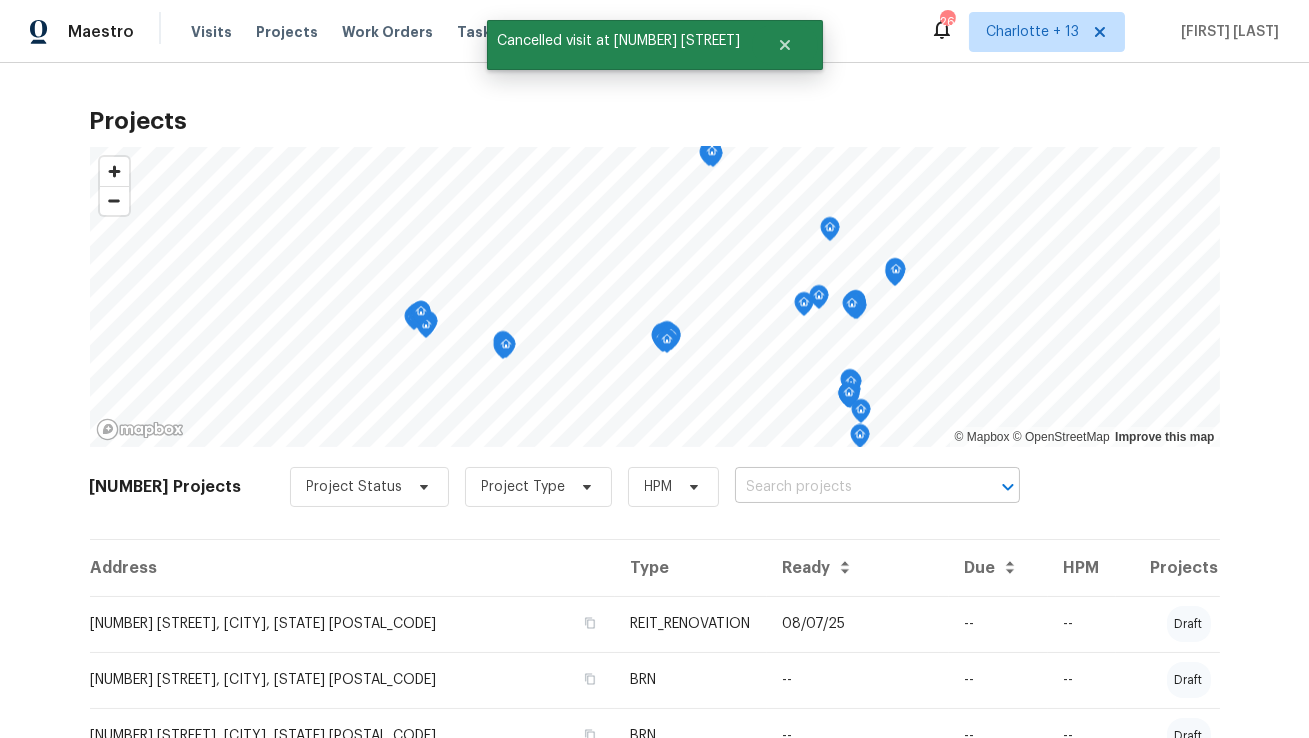 click at bounding box center (849, 487) 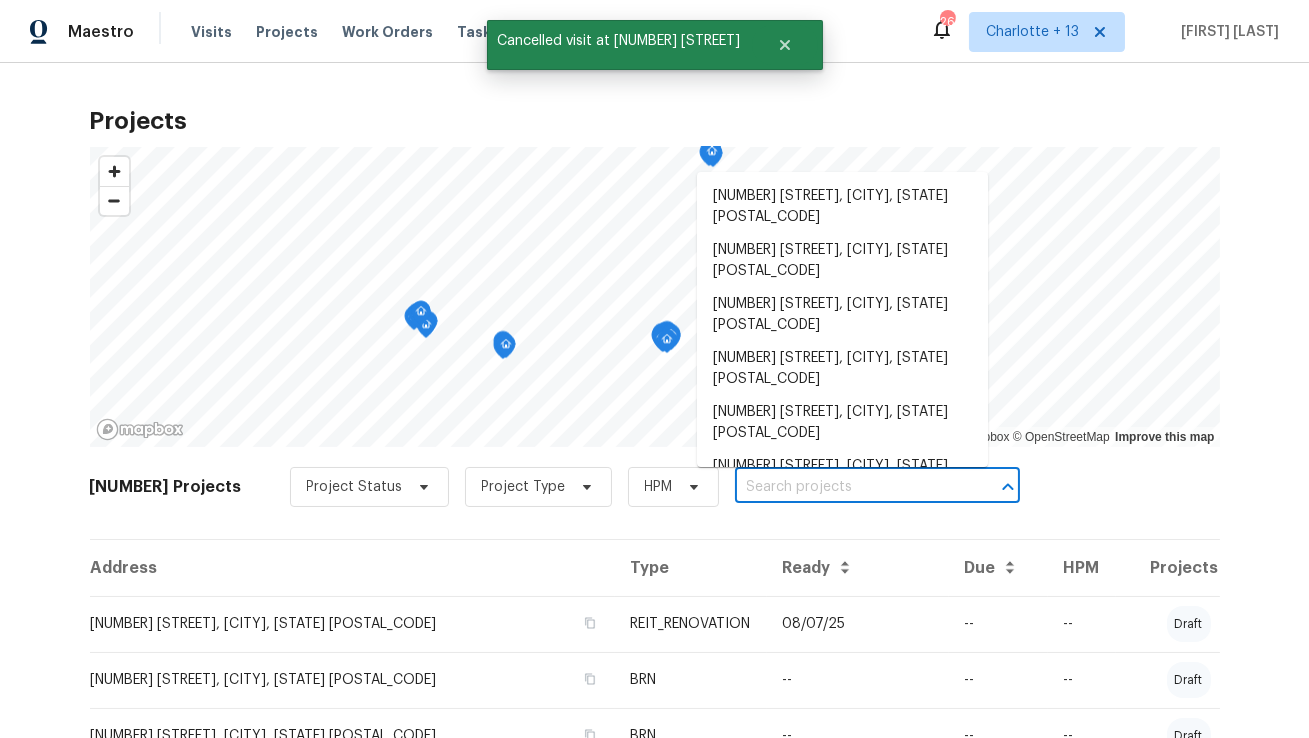 paste on "[NUMBER] [STREET]" 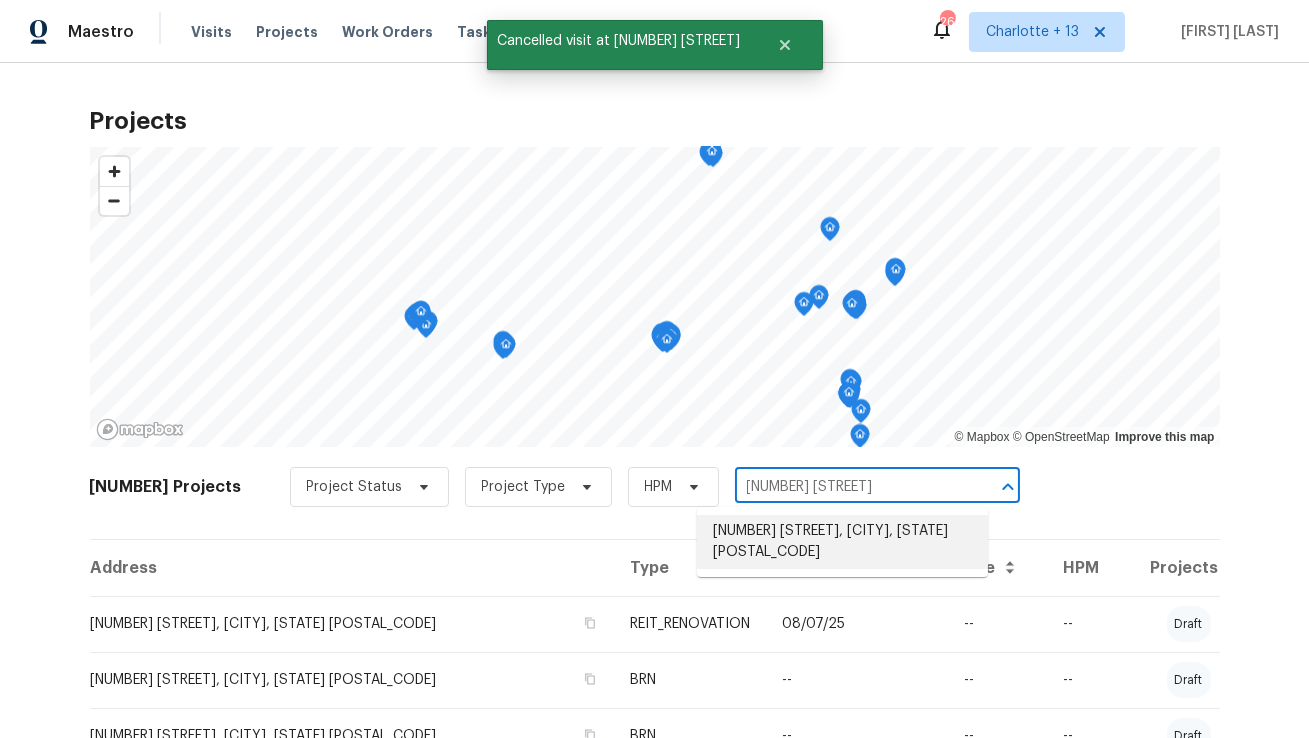 click on "[NUMBER] [STREET], [CITY], [STATE] [POSTAL_CODE]" at bounding box center (842, 542) 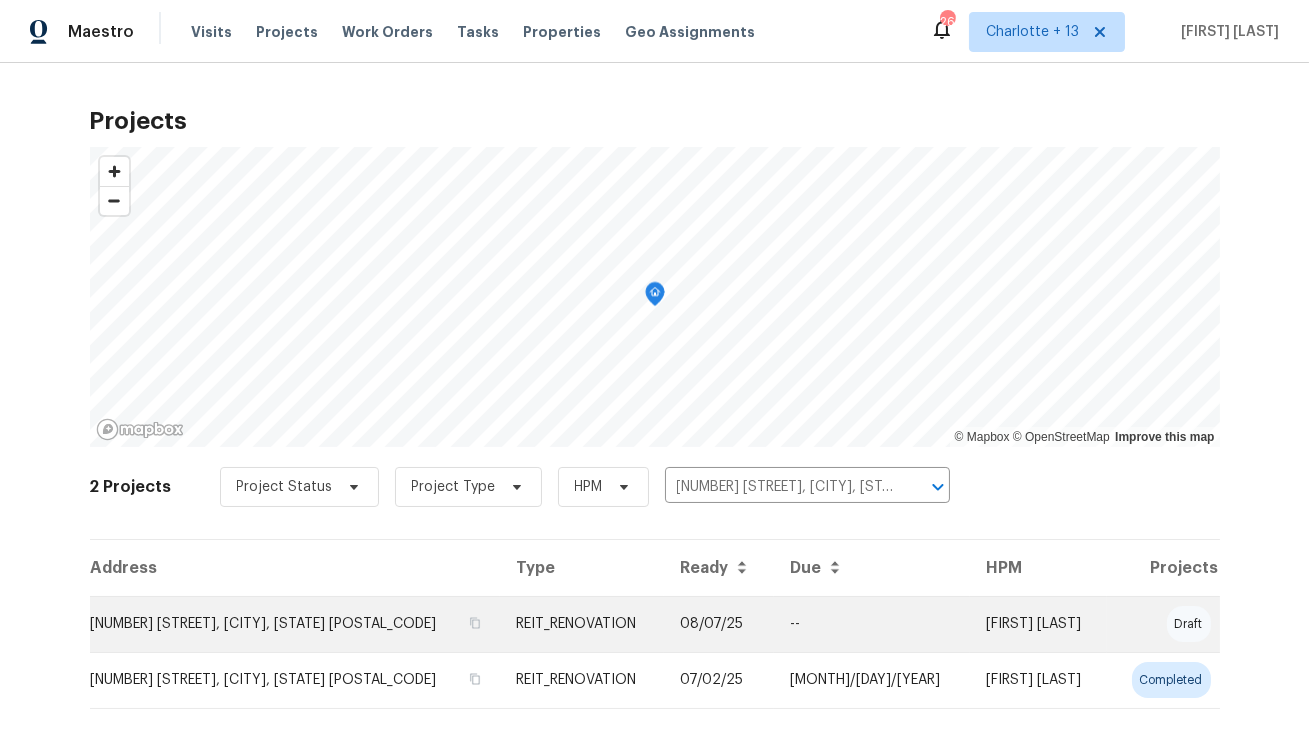 click on "[NUMBER] [STREET], [CITY], [STATE] [POSTAL_CODE]" at bounding box center (295, 624) 